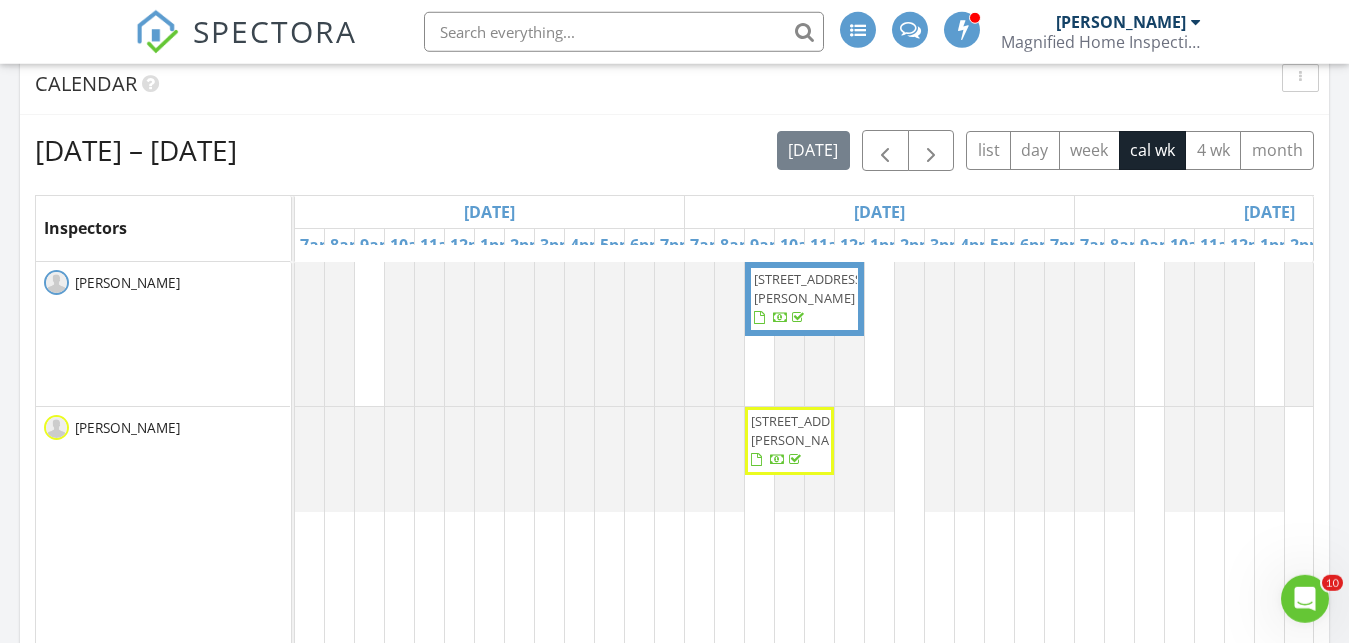 scroll, scrollTop: 826, scrollLeft: 0, axis: vertical 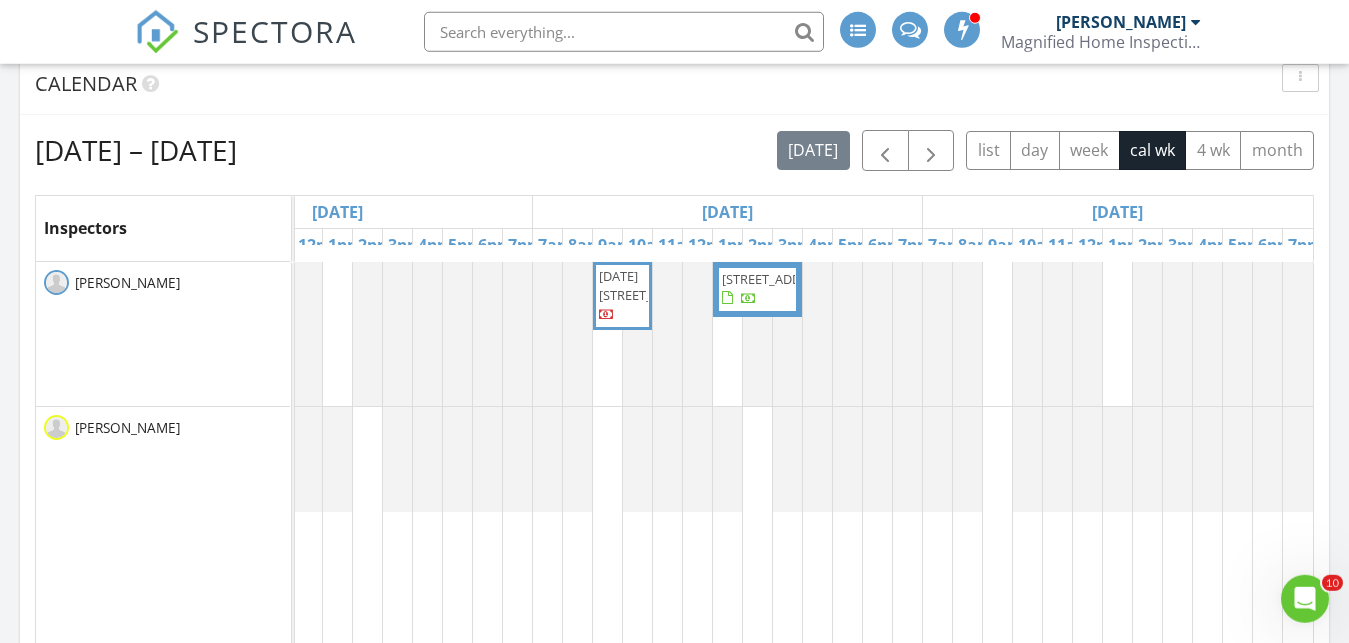 click on "Sat 7/12" at bounding box center (1118, 212) 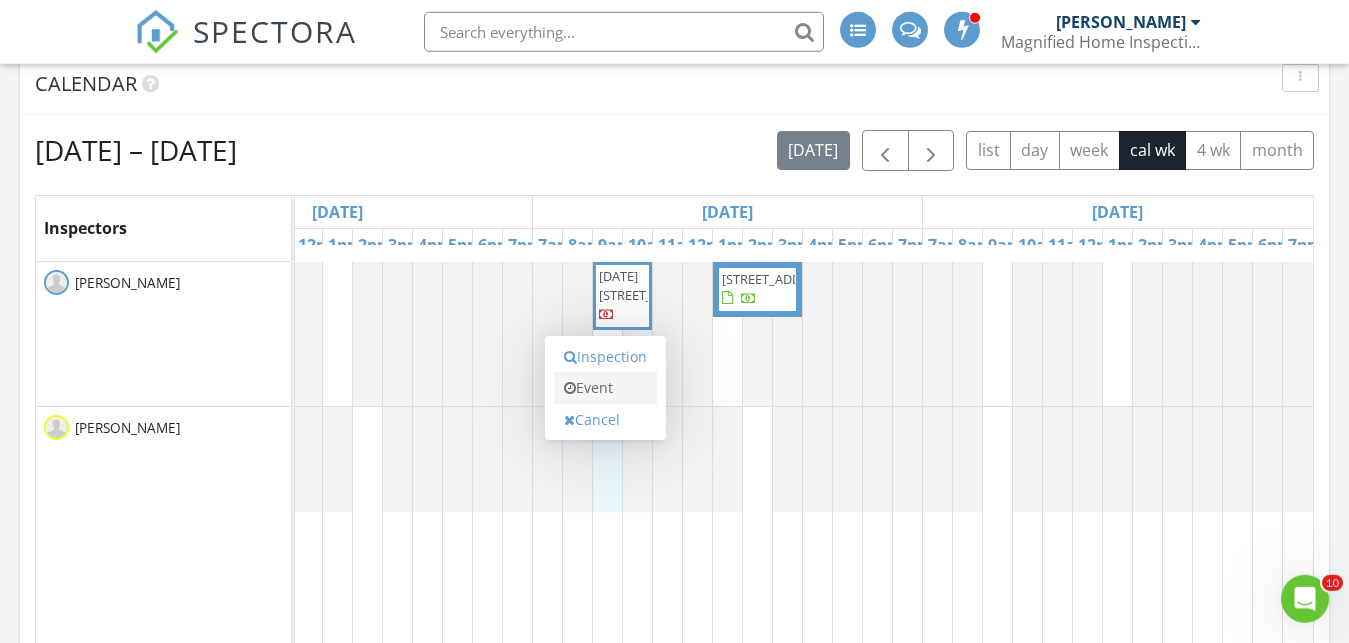 click on "Event" at bounding box center (605, 388) 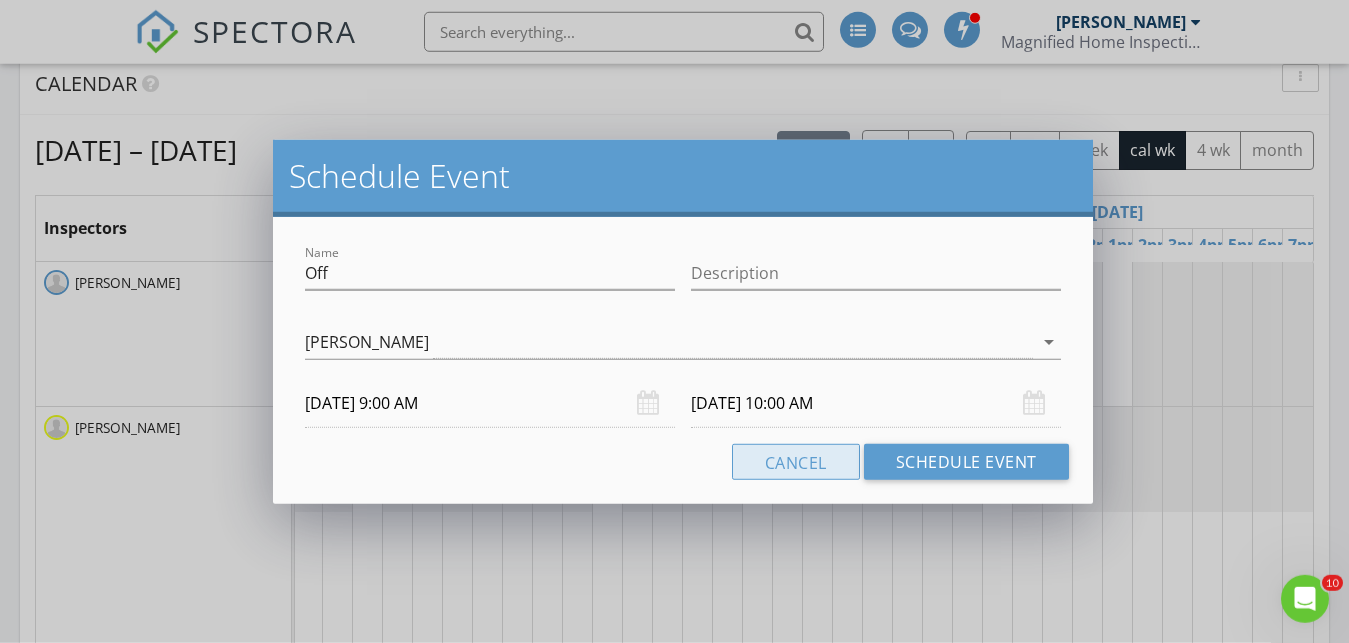 click on "Cancel" at bounding box center [796, 462] 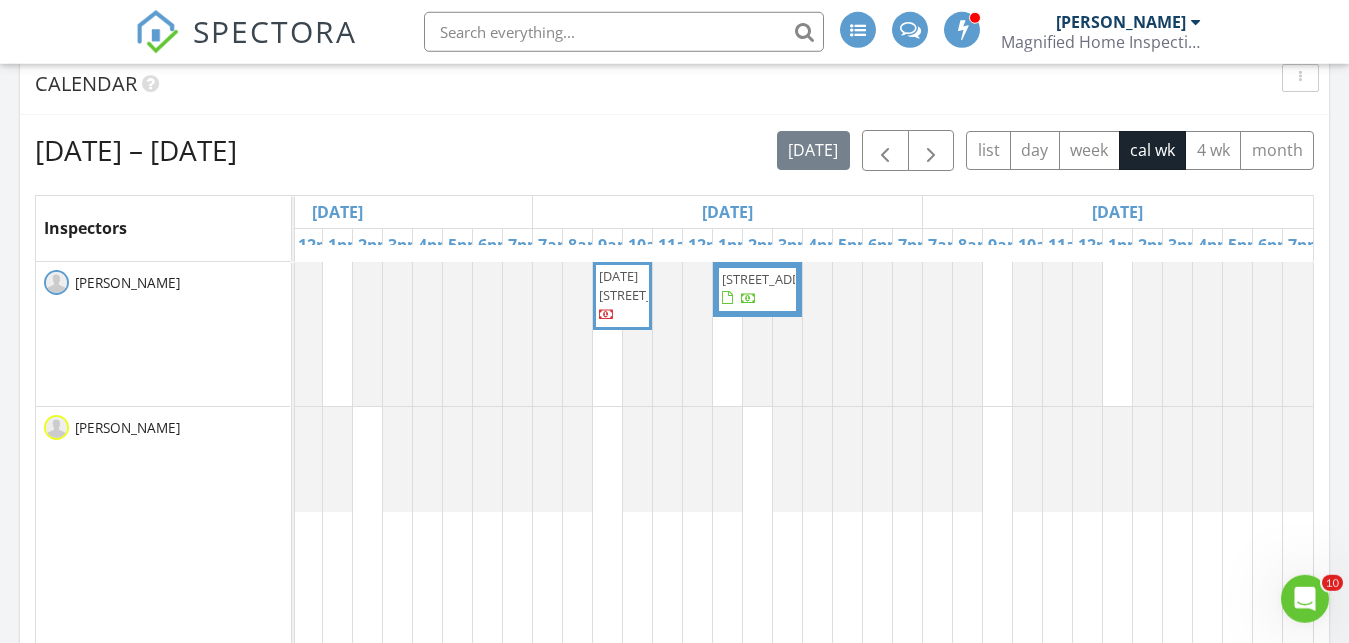 click at bounding box center (-1417, 459) 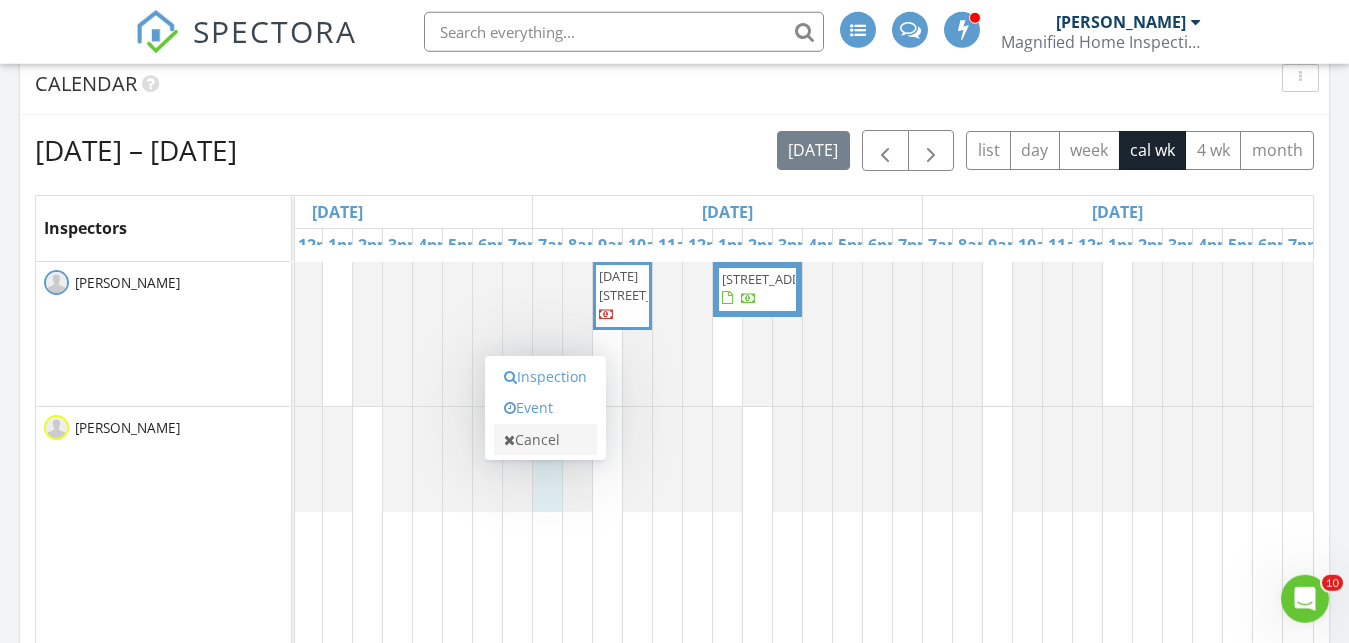 click on "Cancel" at bounding box center (545, 440) 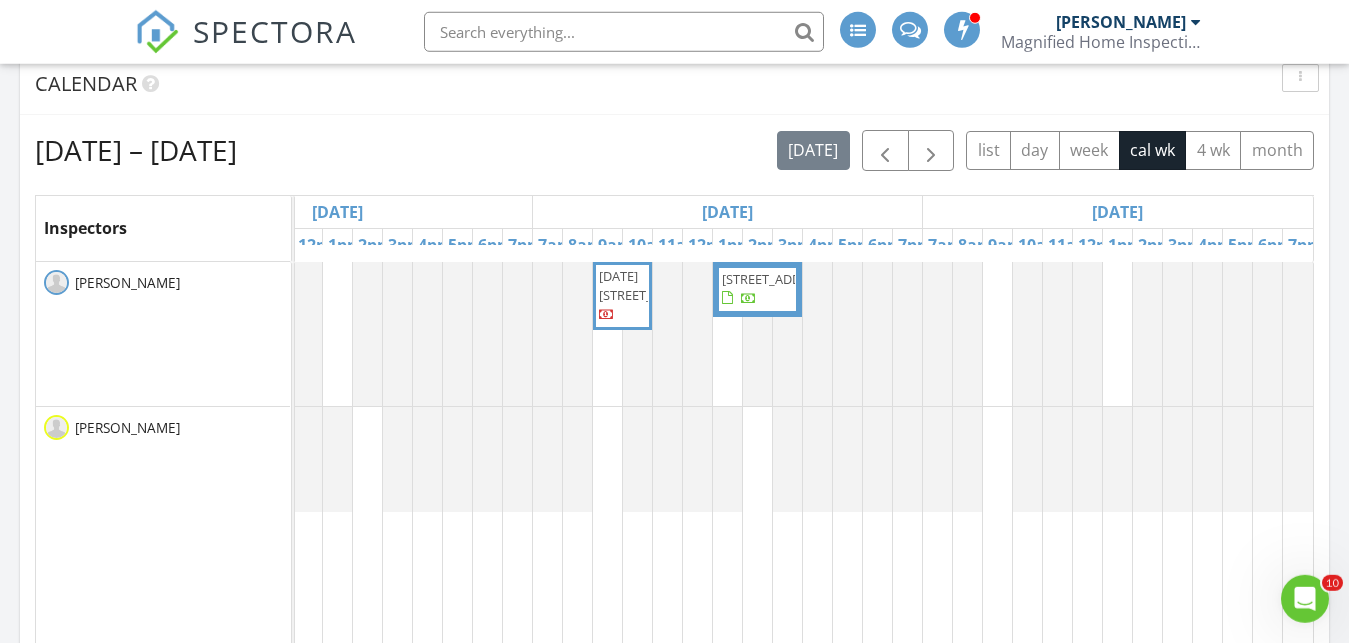 click on "1780 Mayberry Rd, Westminster 21158
8 Yew Ct, Essex 21221
3045 Ascension St, Baltimore 21225
2159 Sewanee Drive, Forest Hill 21050
2 Lydia Ct, Pikesville 21208
8 Yew Ct, Essex 21221" at bounding box center [-52, 635] 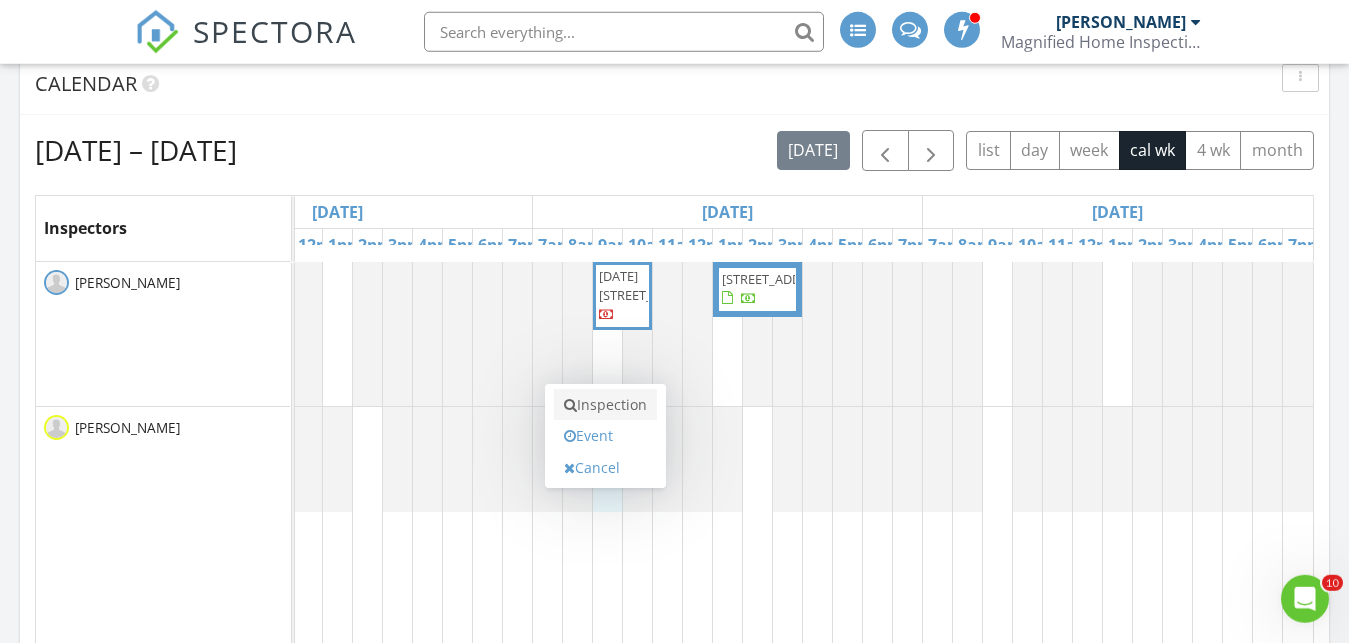 click on "Inspection" at bounding box center [605, 405] 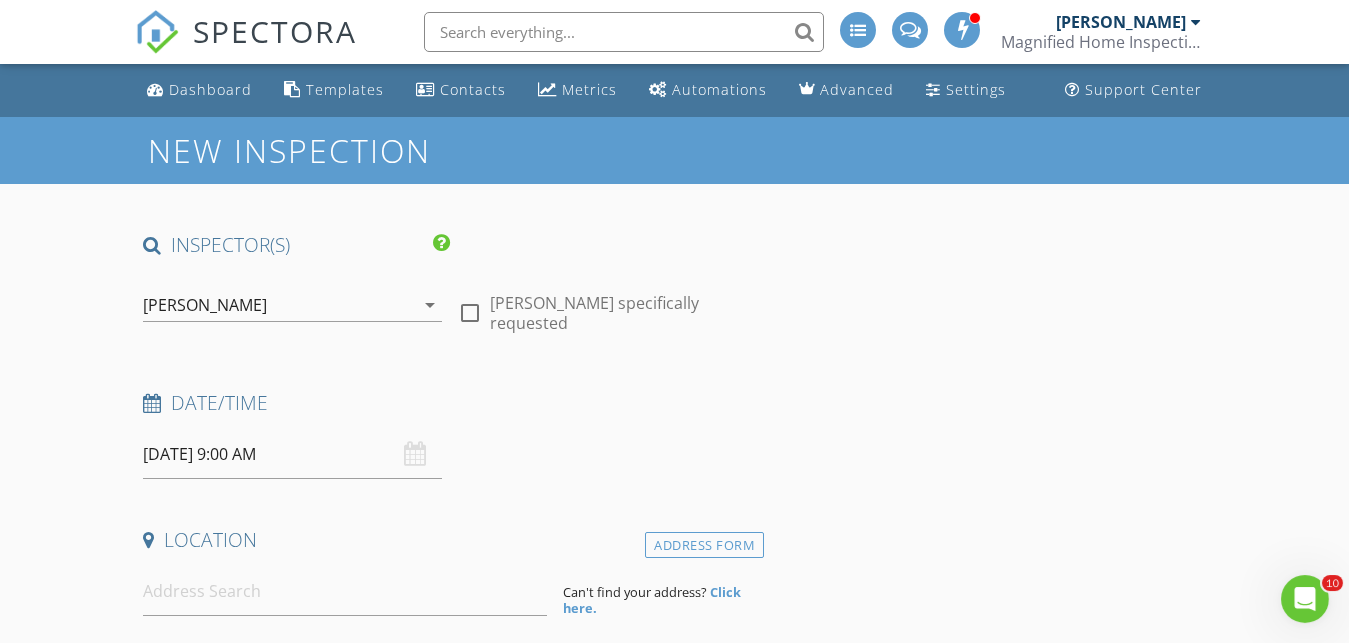 scroll, scrollTop: 0, scrollLeft: 0, axis: both 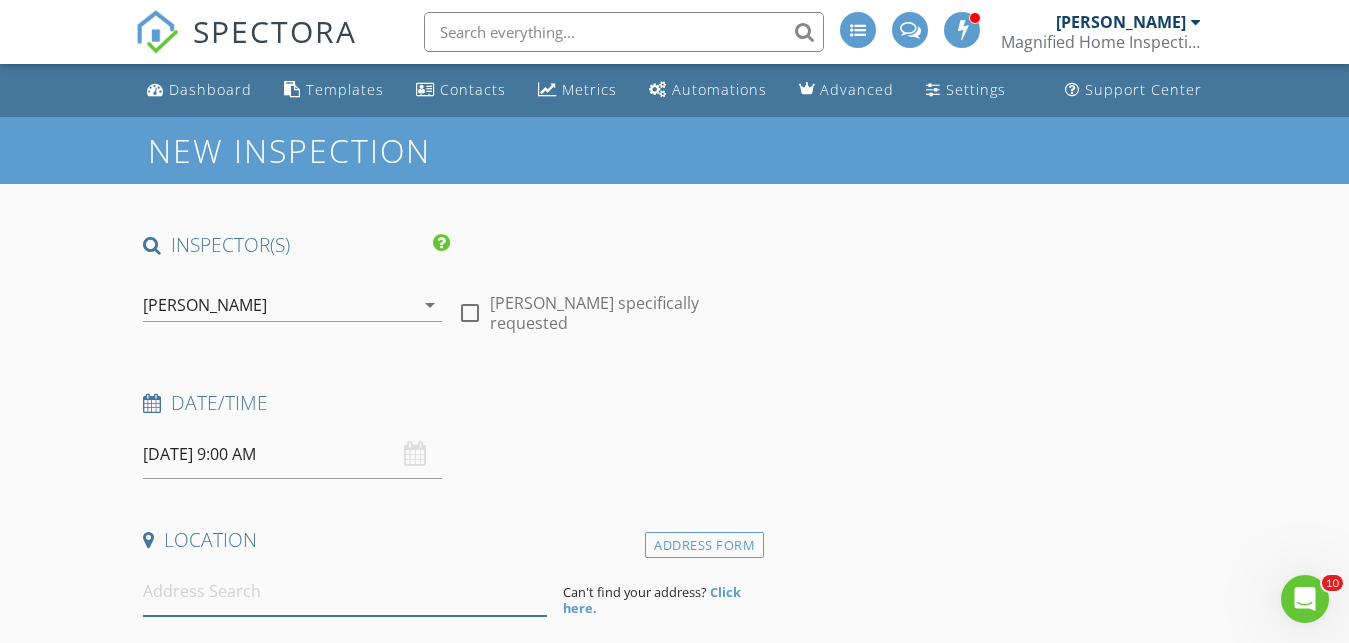 click at bounding box center [345, 591] 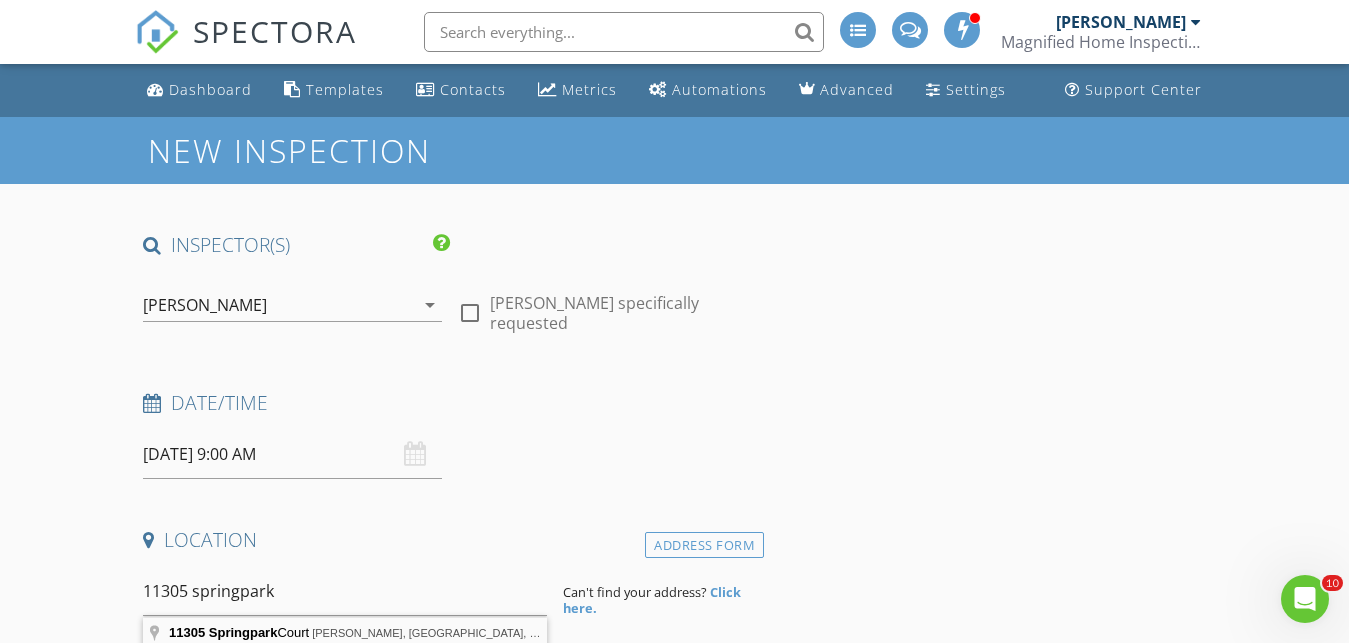type on "11305 Springpark Court, Glenn Dale, MD, USA" 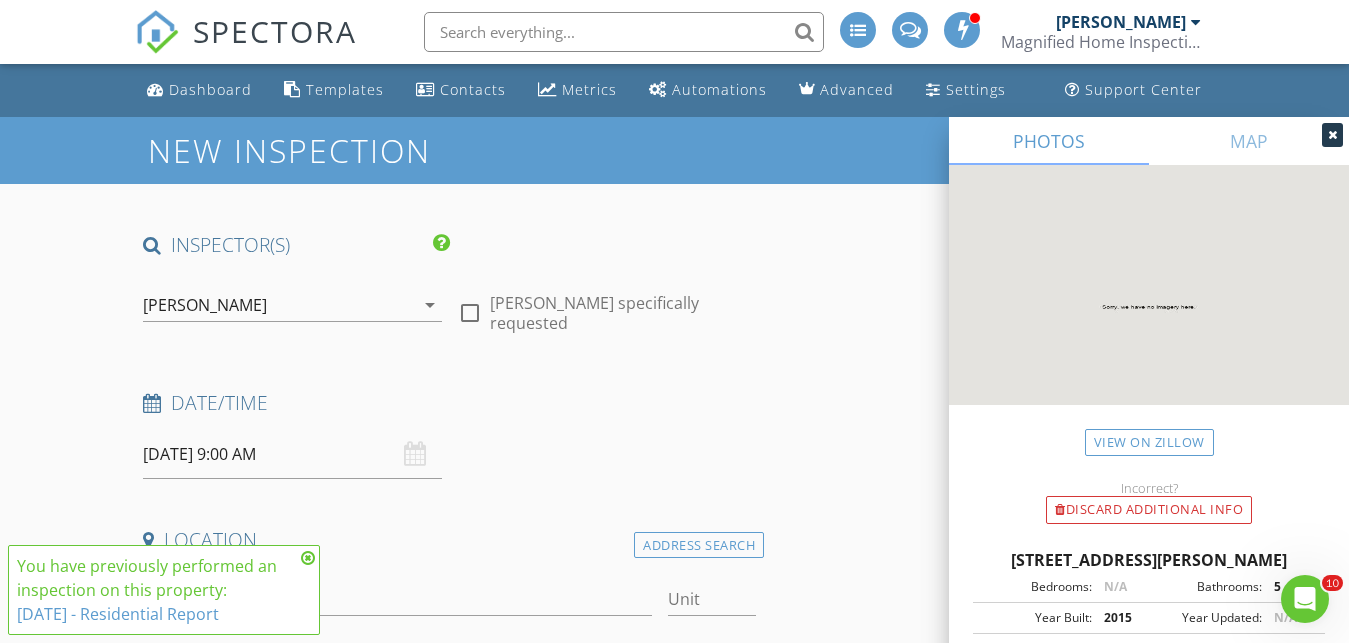 click on "INSPECTOR(S)
check_box_outline_blank   Pat Cosentini     check_box   Marc Hagerthey   PRIMARY   Marc Hagerthey arrow_drop_down   check_box_outline_blank Marc Hagerthey specifically requested
Date/Time
07/11/2025 9:00 AM
Location
Address Search       Address 11305 Springpark Ct   Unit   City Glenn Dale   State MD   Zip 20769   County Prince George's     Square Feet 3328   Year Built 2015   Foundation arrow_drop_down     Marc Hagerthey     32.4 miles     (an hour)
client
check_box Enable Client CC email for this inspection   Client Search     check_box_outline_blank Client is a Company/Organization     First Name   Last Name   Email   CC Email   Phone         Tags         Notes   Private Notes
ADD ADDITIONAL client
SERVICES
check_box_outline_blank   Residential Inspection" at bounding box center [674, 2009] 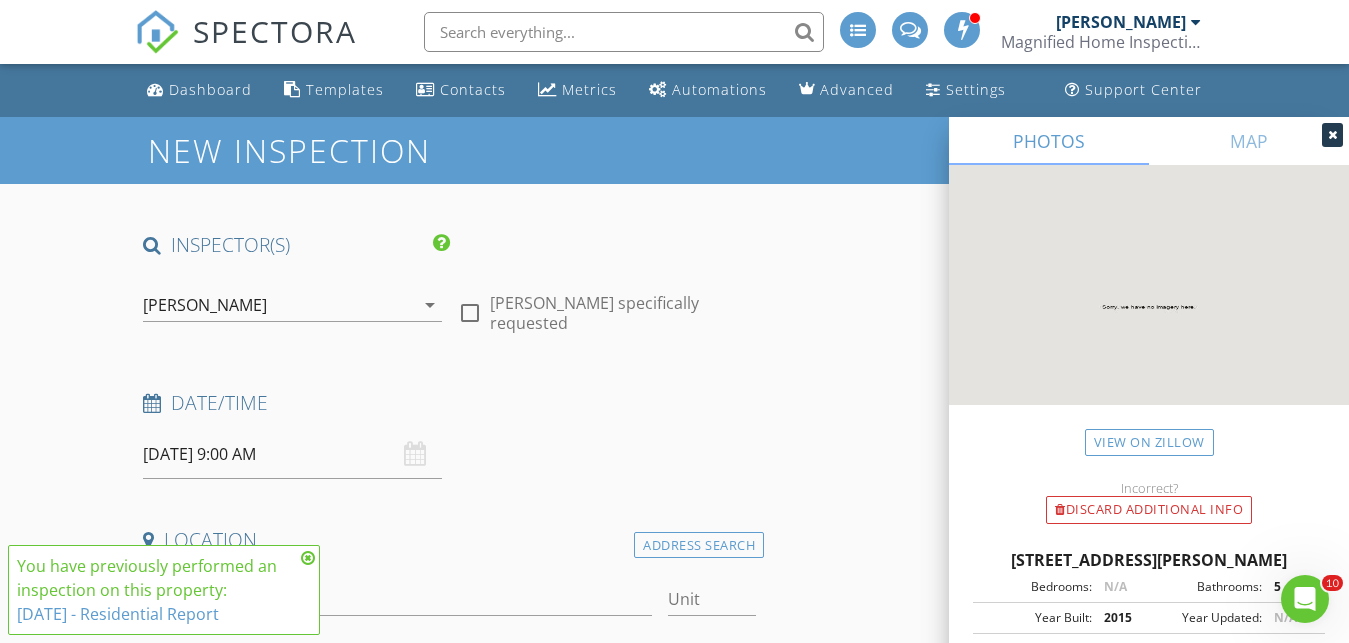 click at bounding box center [308, 558] 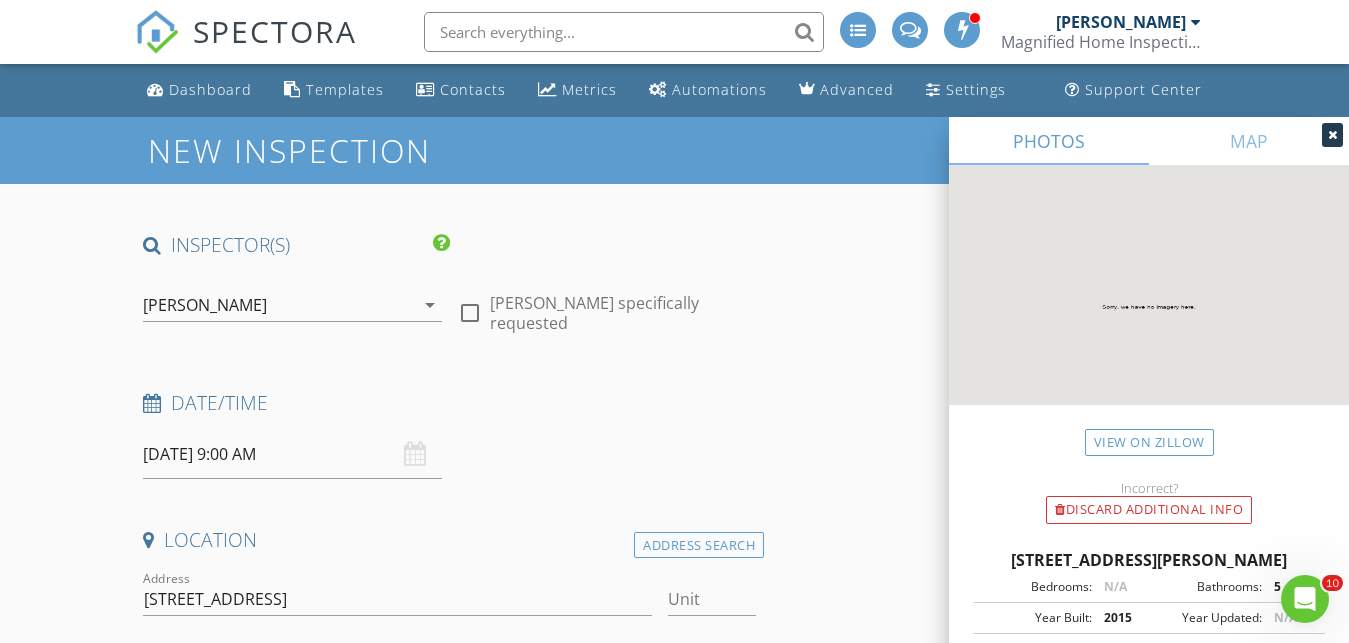 click at bounding box center [1332, 135] 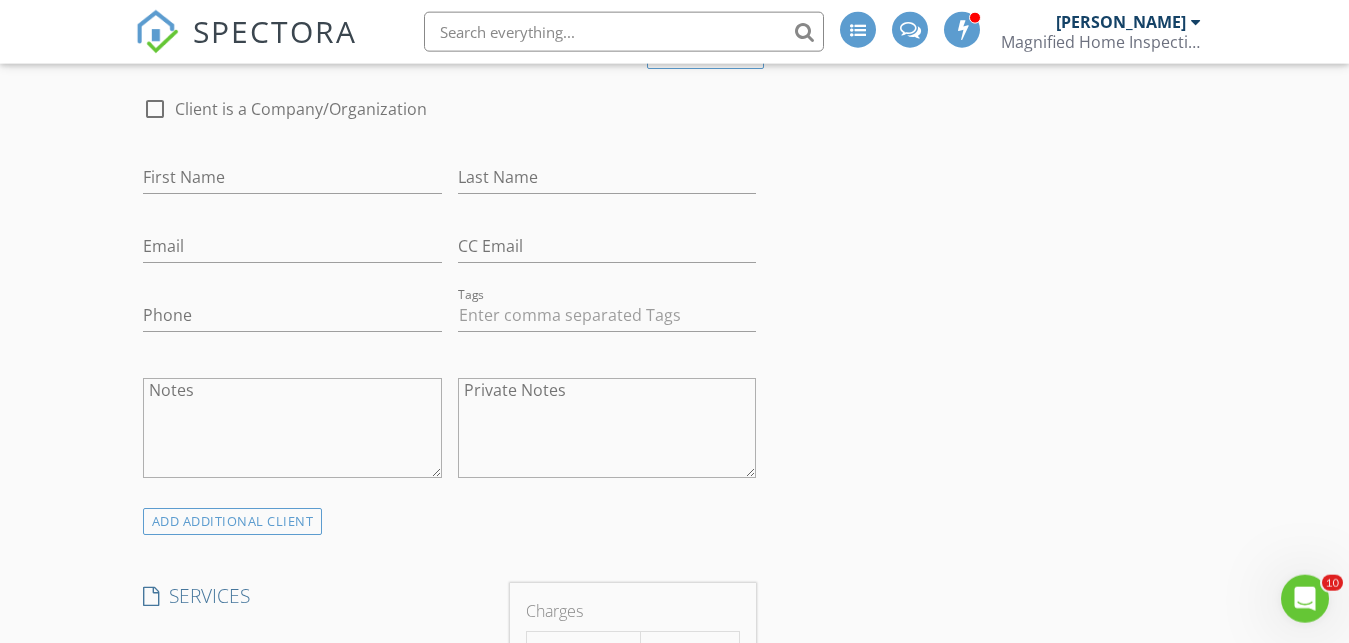 scroll, scrollTop: 1043, scrollLeft: 0, axis: vertical 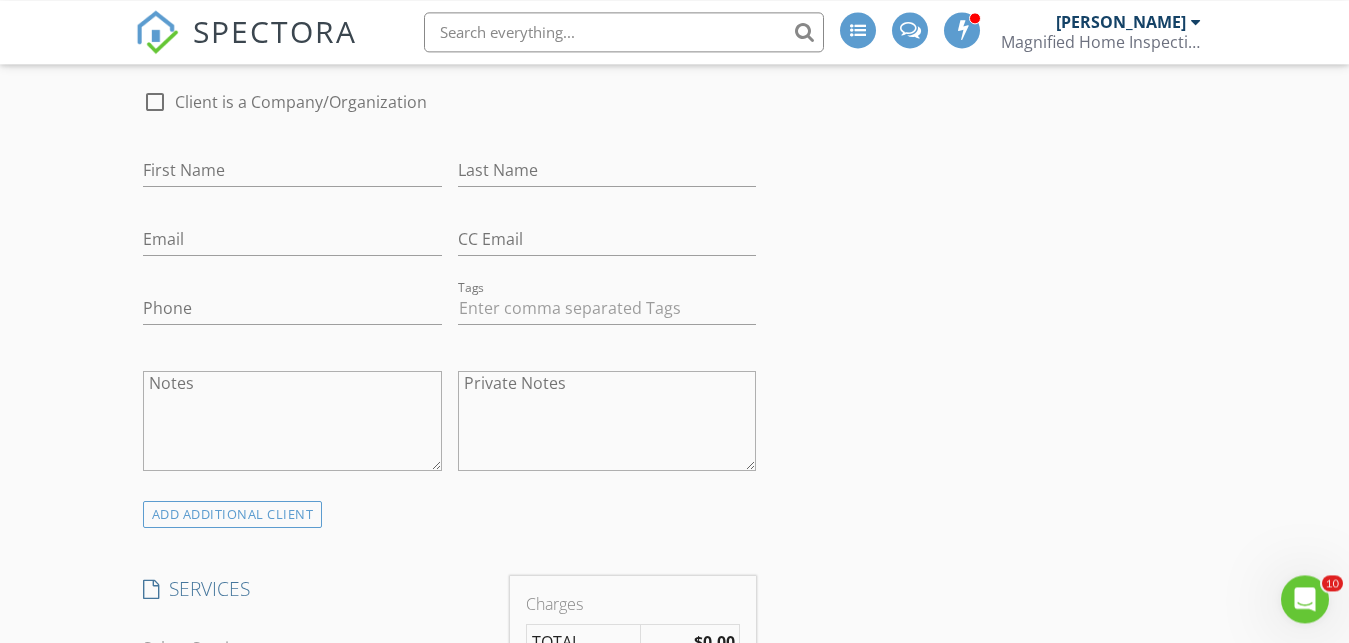 click on "INSPECTOR(S)
check_box_outline_blank   Pat Cosentini     check_box   Marc Hagerthey   PRIMARY   Marc Hagerthey arrow_drop_down   check_box_outline_blank Marc Hagerthey specifically requested
Date/Time
07/11/2025 9:00 AM
Location
Address Search       Address 11305 Springpark Ct   Unit   City Glenn Dale   State MD   Zip 20769   County Prince George's     Square Feet 3328   Year Built 2015   Foundation arrow_drop_down     Marc Hagerthey     32.4 miles     (an hour)
client
check_box Enable Client CC email for this inspection   Client Search     check_box_outline_blank Client is a Company/Organization     First Name   Last Name   Email   CC Email   Phone         Tags         Notes   Private Notes
ADD ADDITIONAL client
SERVICES
check_box_outline_blank   Residential Inspection" at bounding box center [674, 966] 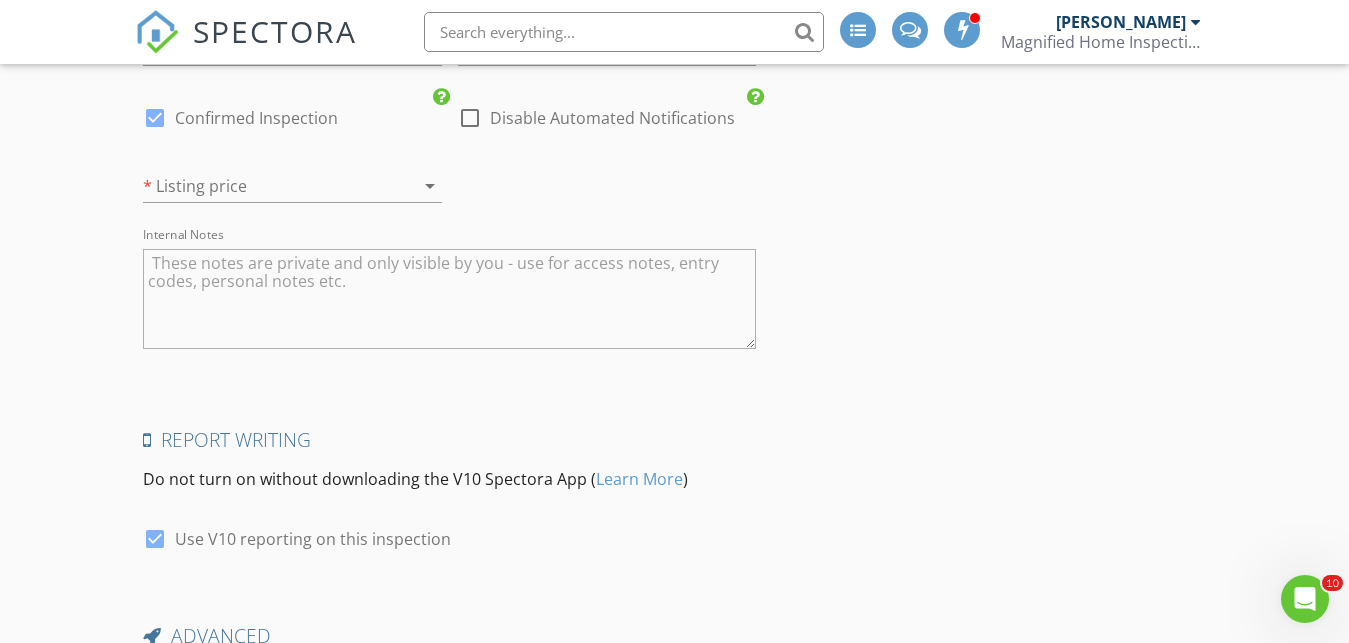scroll, scrollTop: 2947, scrollLeft: 0, axis: vertical 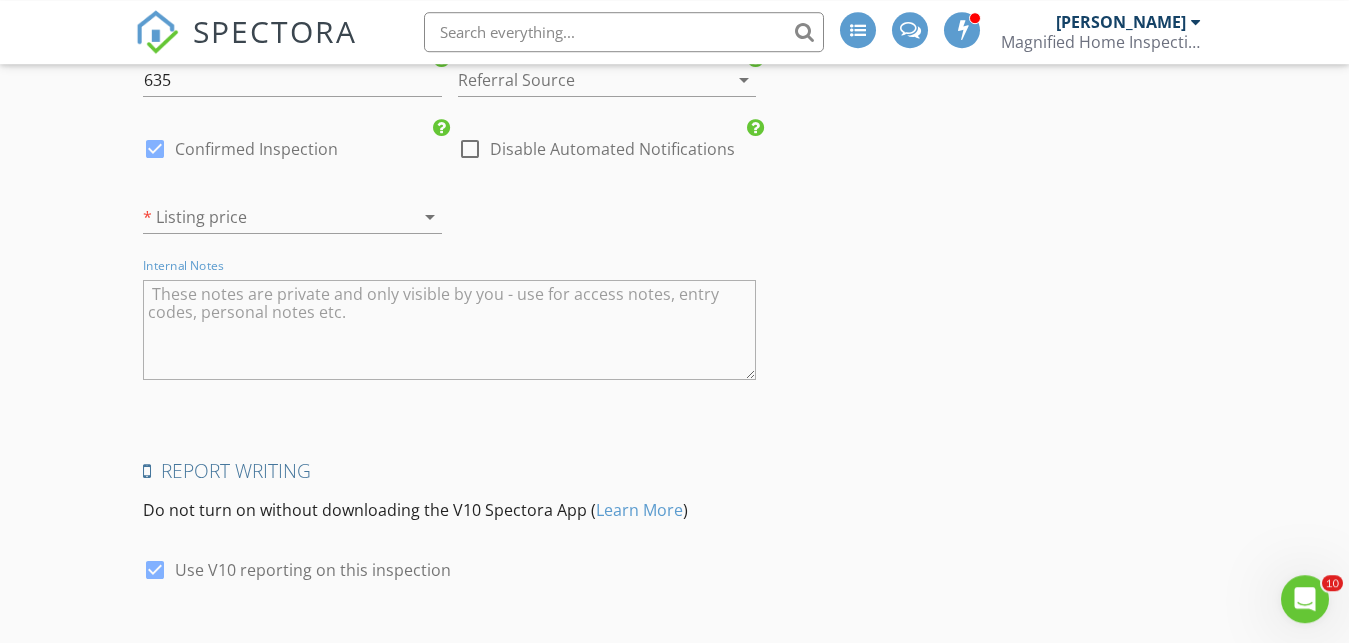 click at bounding box center [450, 330] 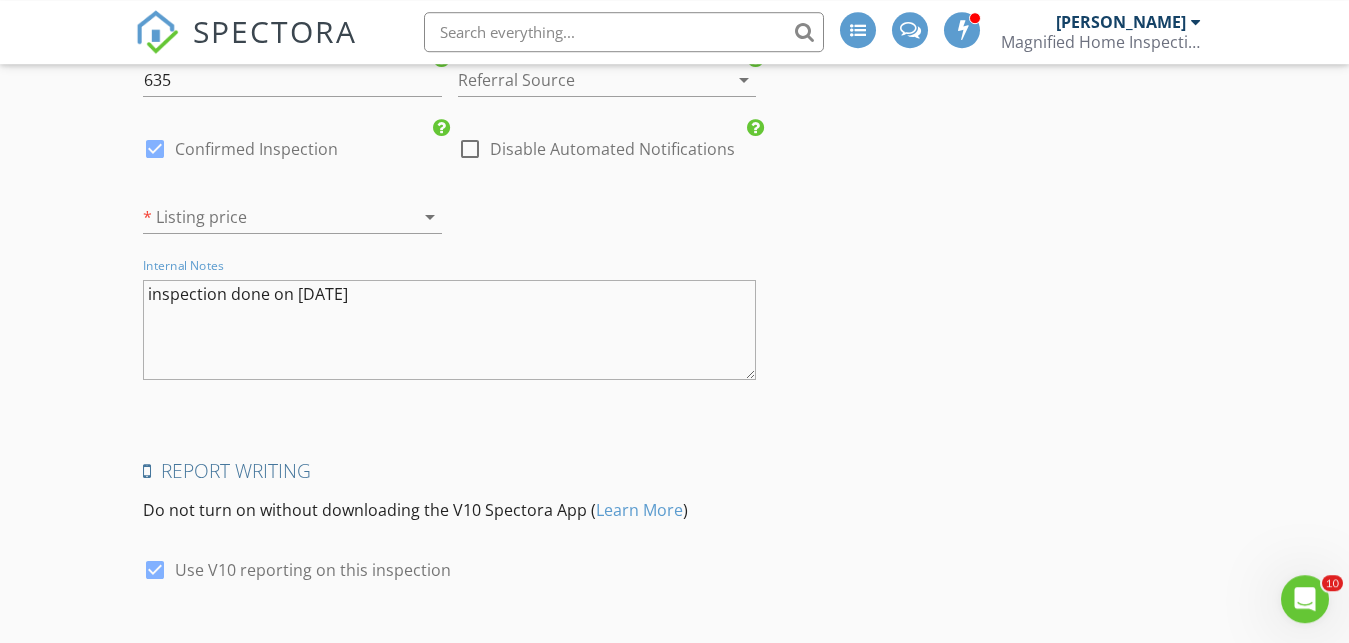 click on "inspection done on 6/7/25" at bounding box center (450, 330) 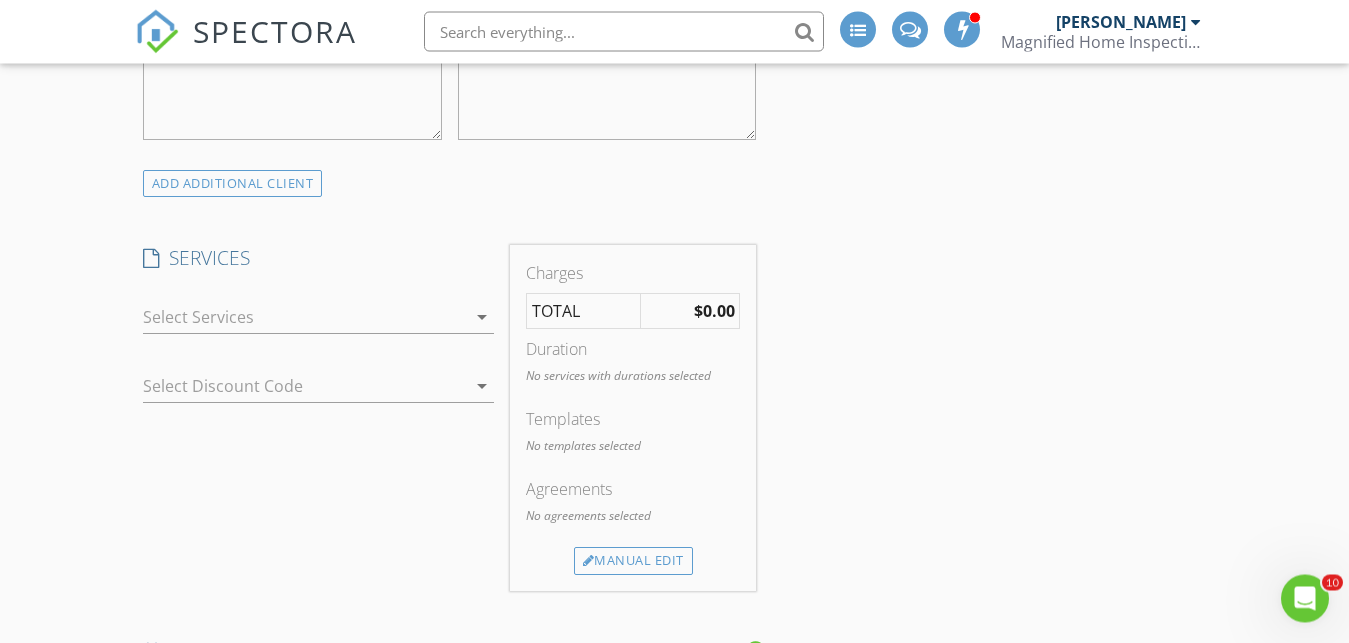 scroll, scrollTop: 1367, scrollLeft: 0, axis: vertical 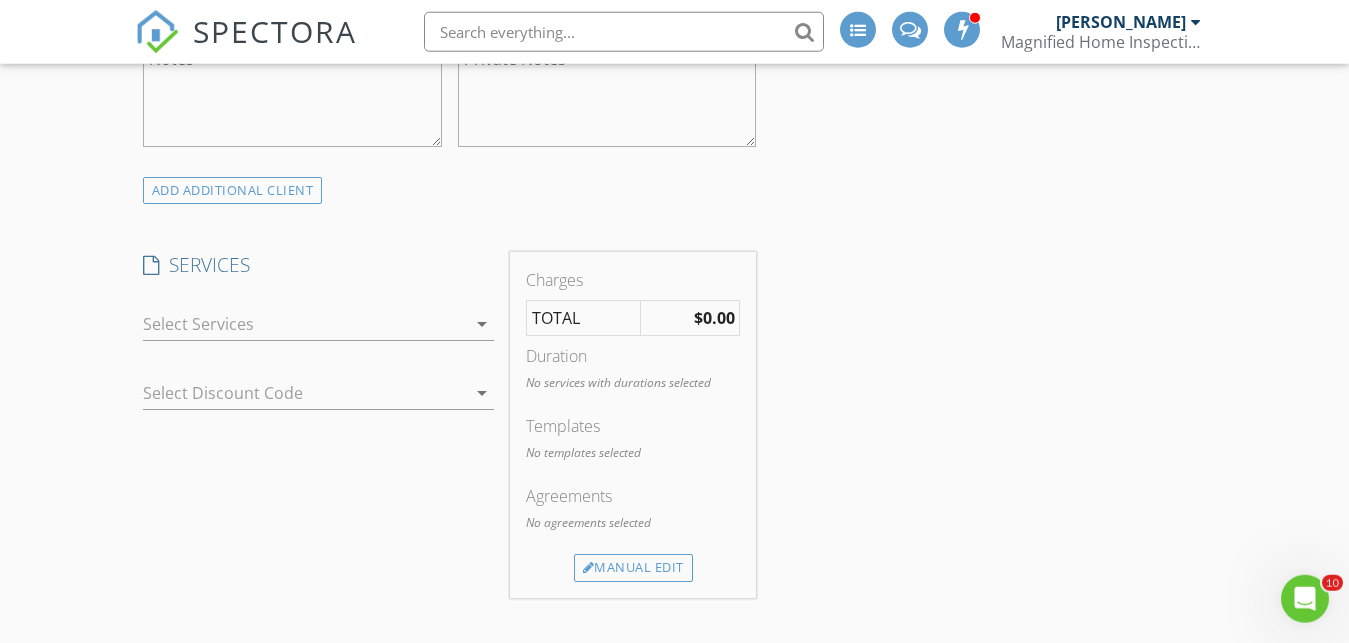 type on "original inspection done on [DATE]" 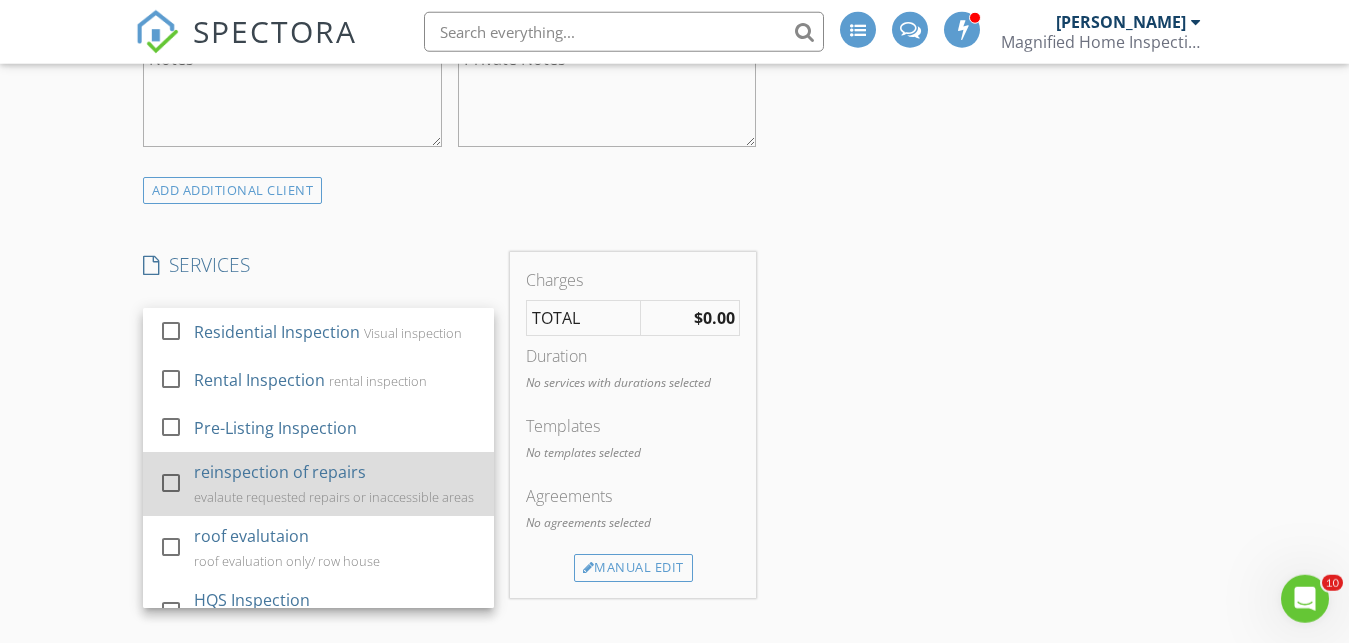 click at bounding box center (171, 483) 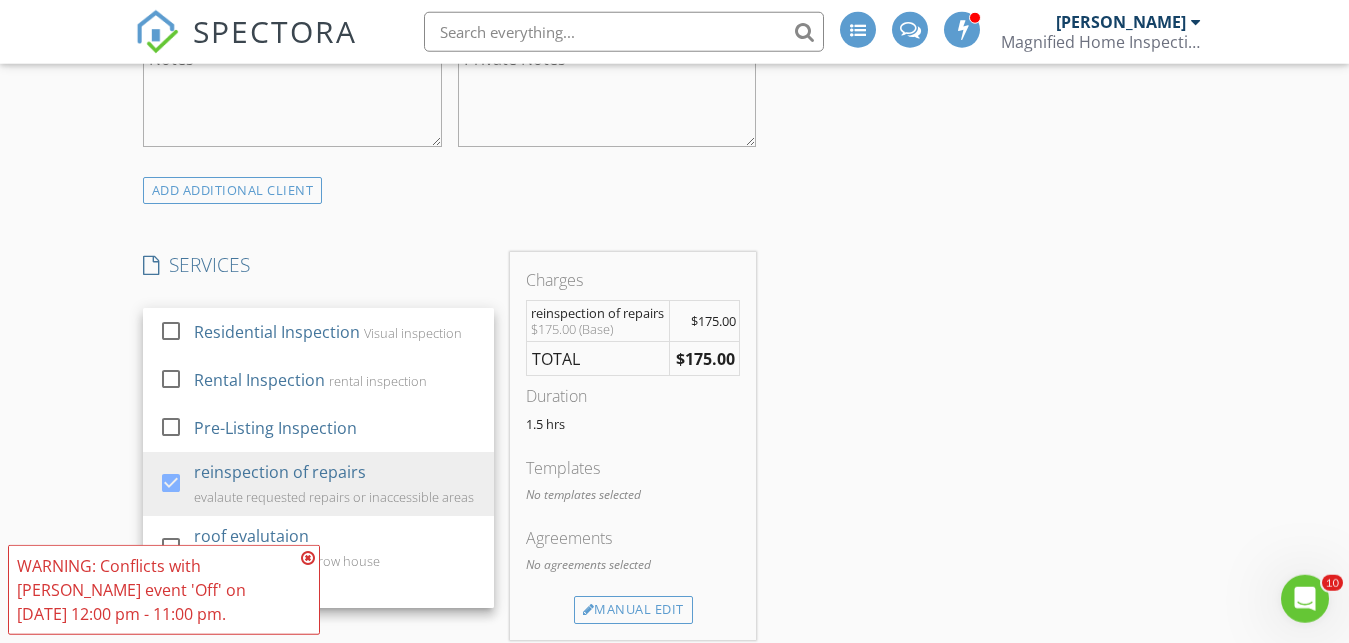 click on "$175.00" at bounding box center [705, 359] 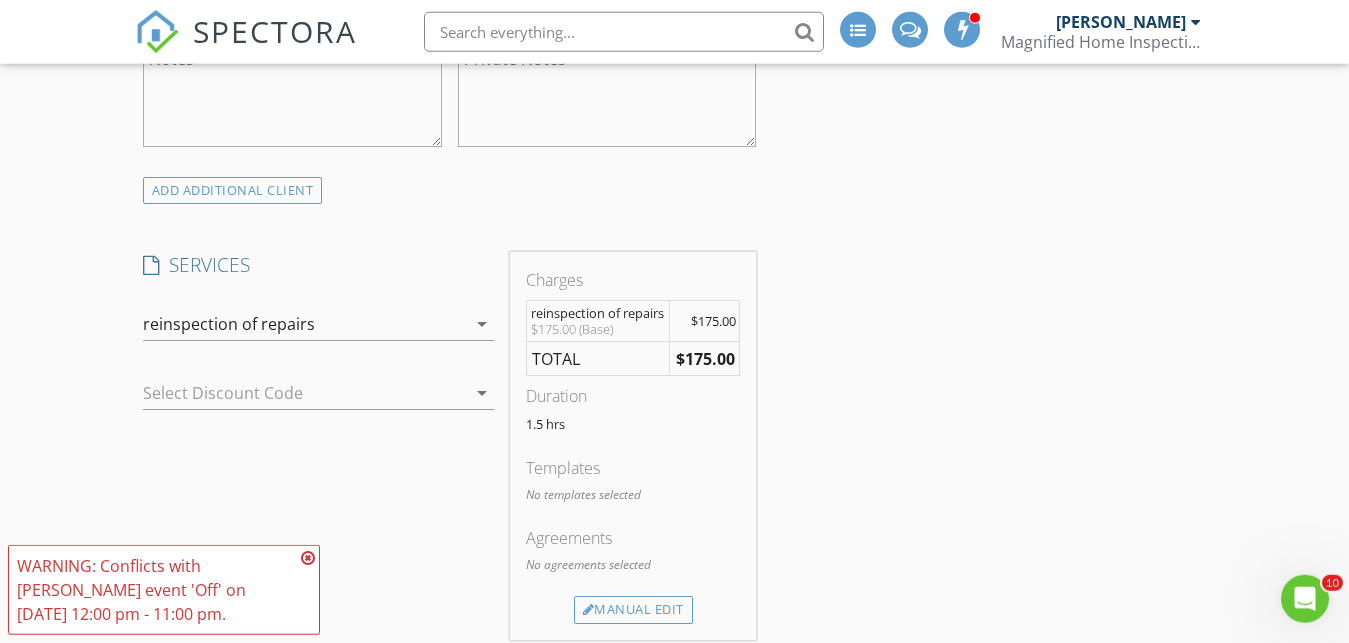 click on "SPECTORA
Pat Cosentini
Magnified Home Inspections
Role:
Inspector
Change Role
Dashboard
New Inspection
Inspections
Calendar
Template Editor
Contacts
Automations
Team
Metrics
Payments
Data Exports
Billing
Conversations
Tasks
Reporting
Advanced
Equipment
Settings
What's New
Sign Out
Change Active Role
Your account has more than one possible role. Please choose how you'd like to view the site:
Company/Agency
City
Role
Dashboard
Templates
Contacts
Metrics
Automations
Advanced
Settings
Support Center
Basement Slab Crawlspace 0-250k  250-400k  401-500k  951k+" at bounding box center (674, 571) 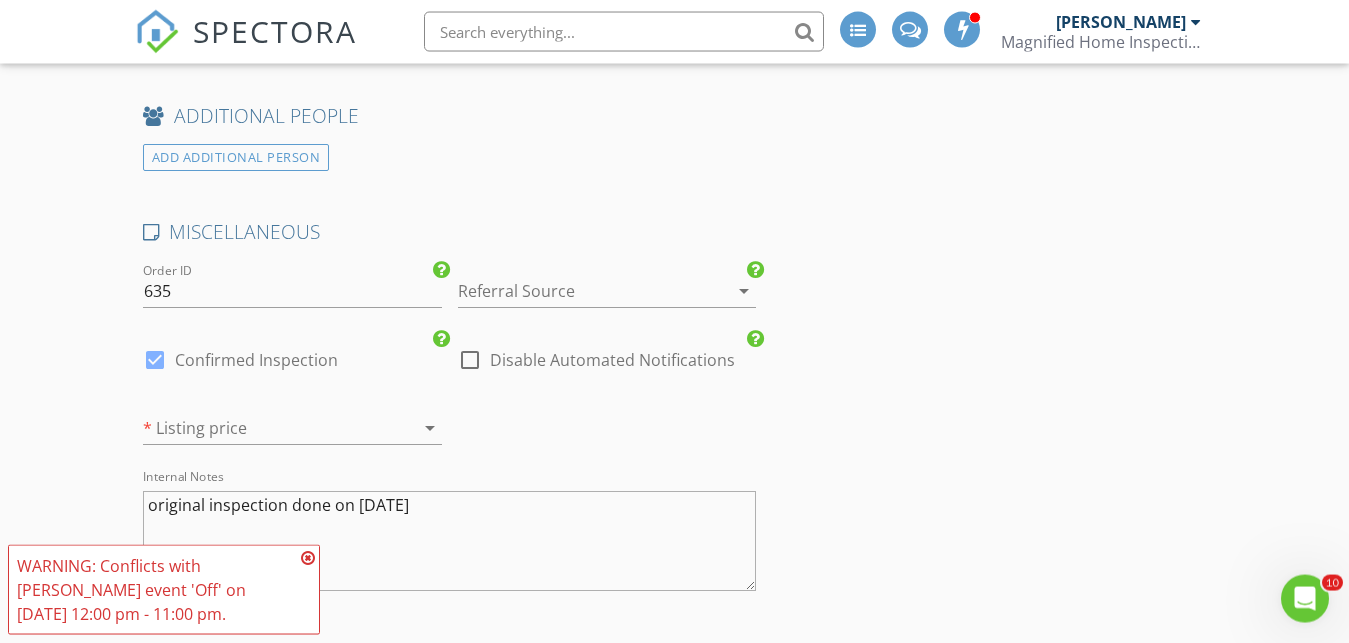 scroll, scrollTop: 3267, scrollLeft: 0, axis: vertical 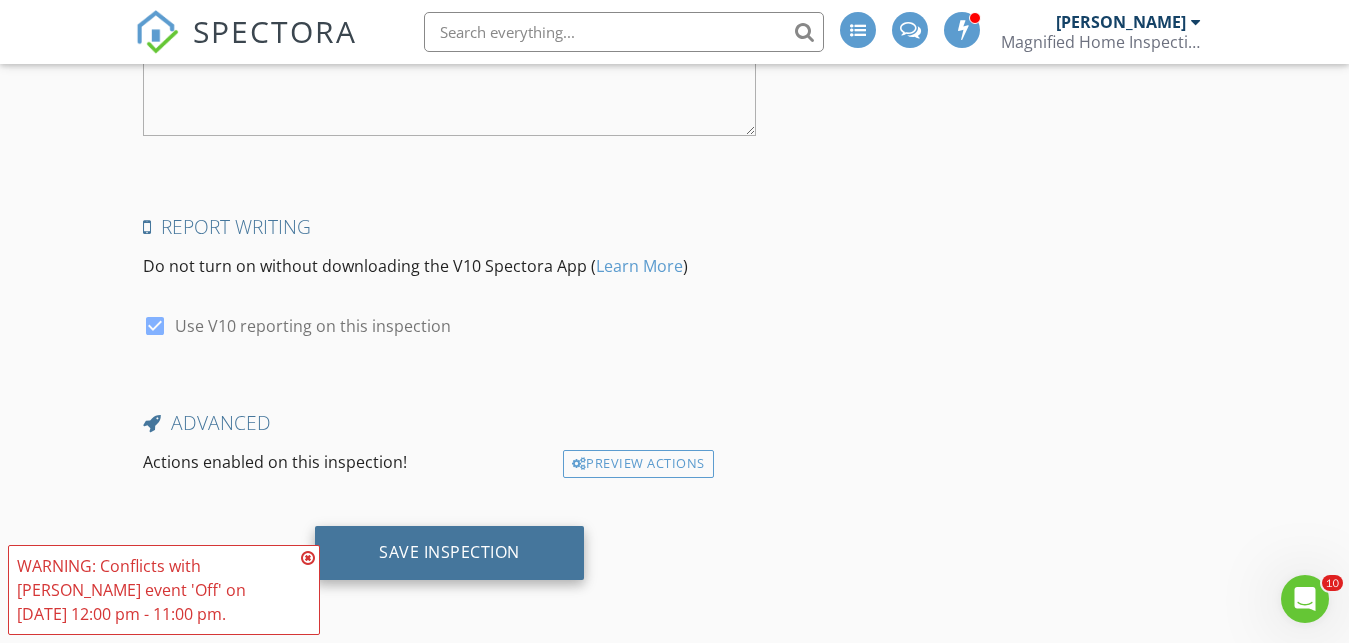 click on "Save Inspection" at bounding box center (449, 552) 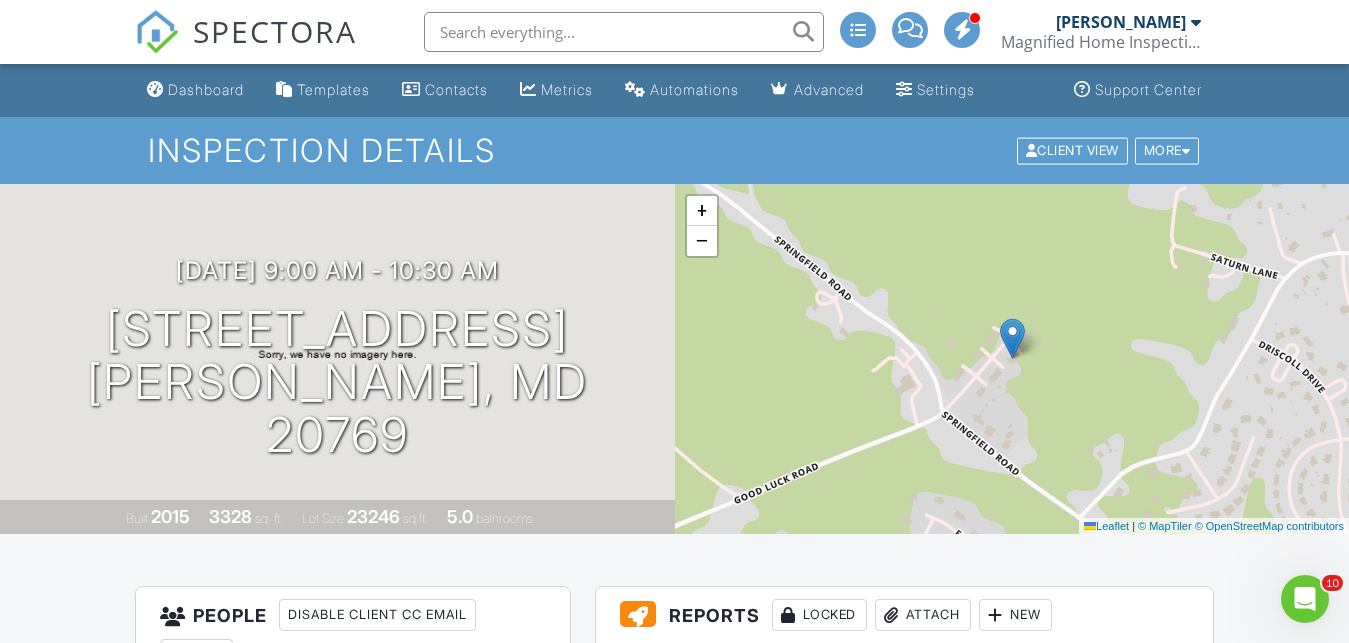scroll, scrollTop: 0, scrollLeft: 0, axis: both 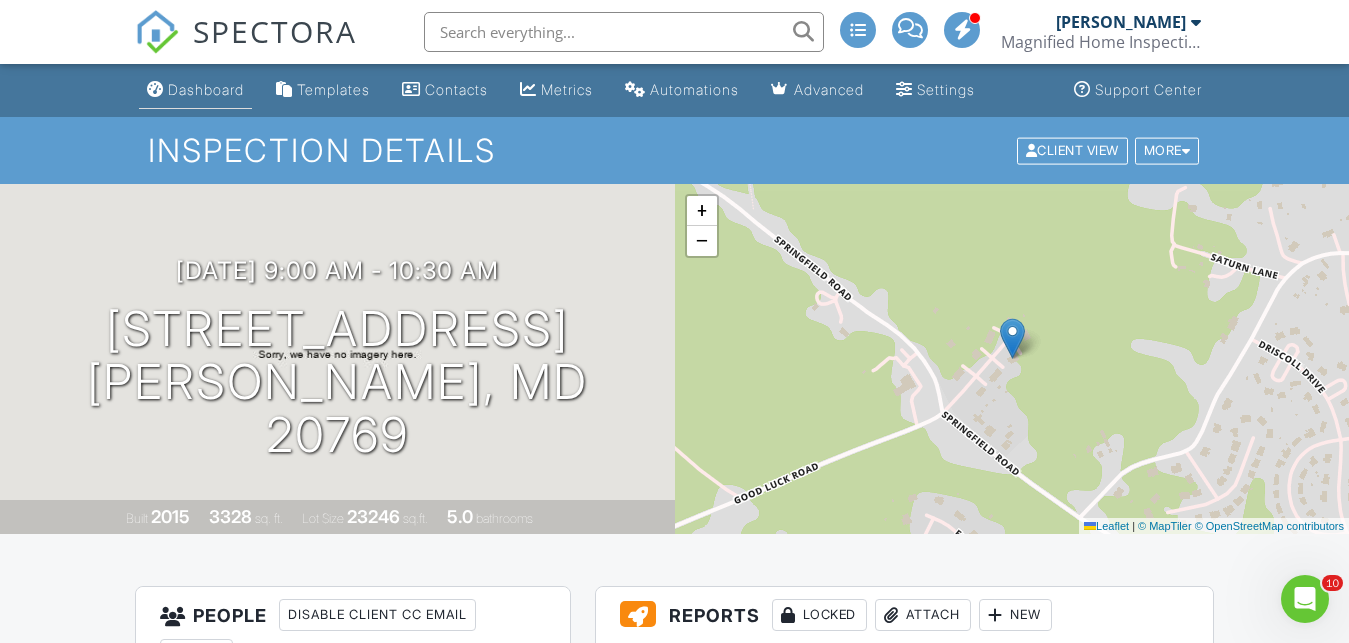 click on "Dashboard" at bounding box center (206, 89) 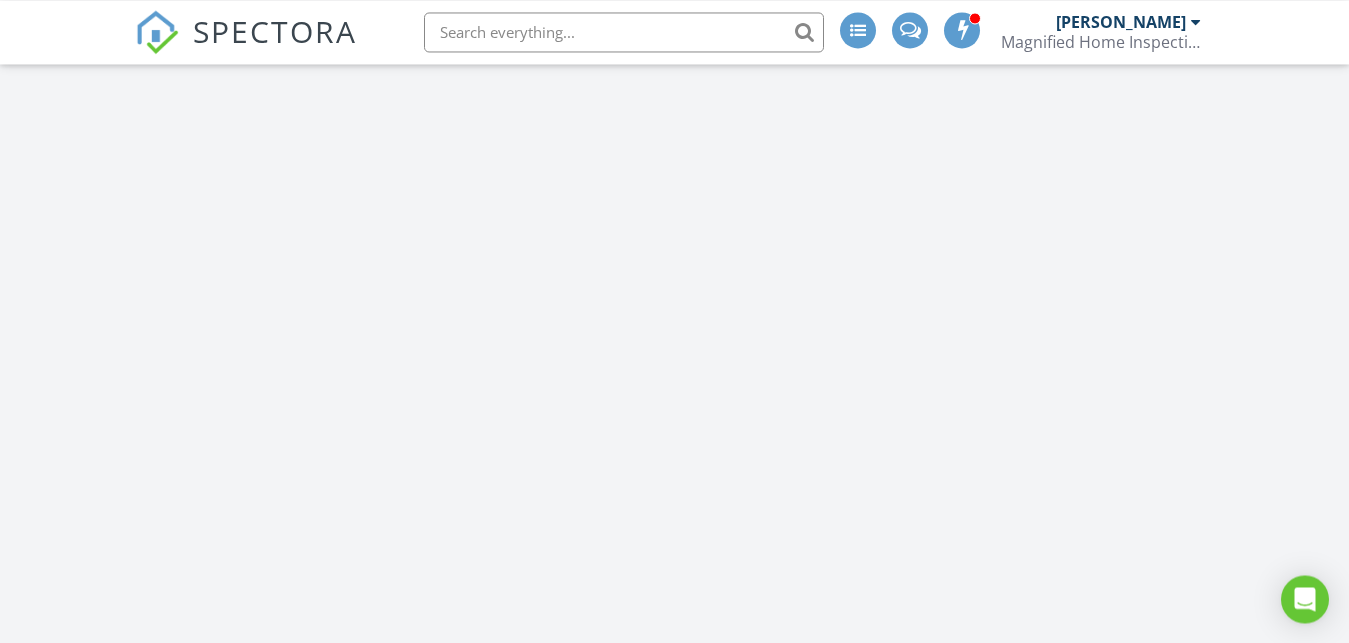scroll, scrollTop: 607, scrollLeft: 0, axis: vertical 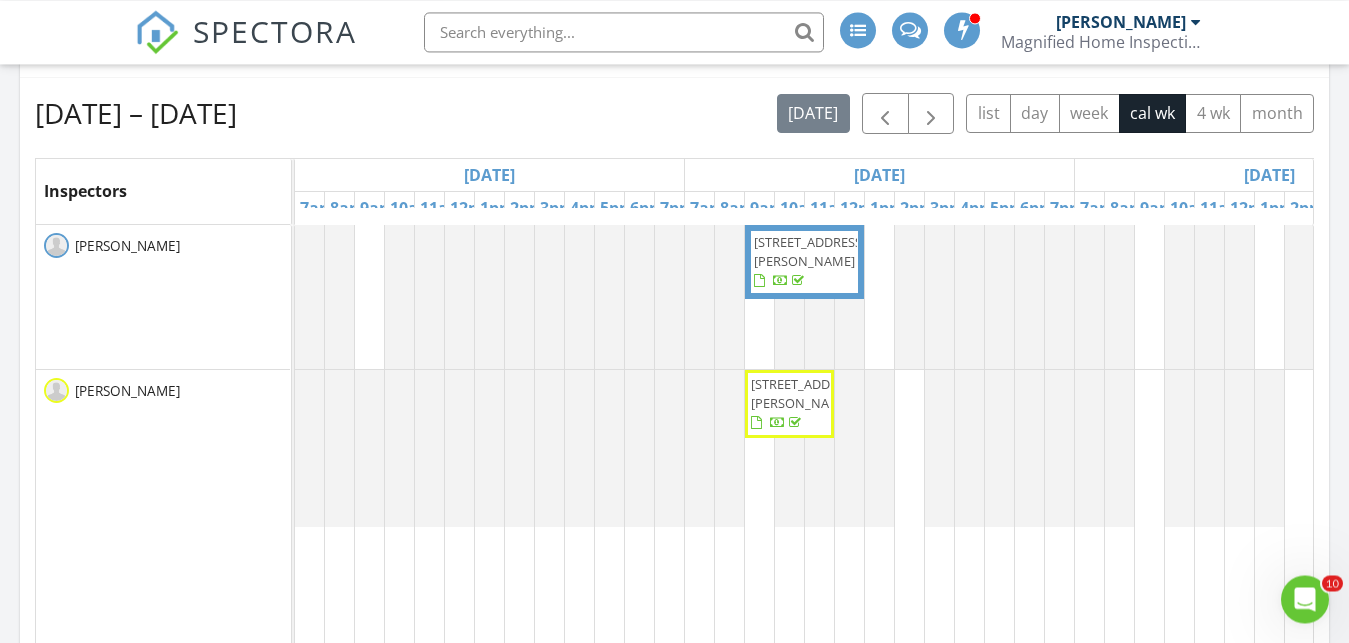 click on "Tue 7/8" at bounding box center (1269, 175) 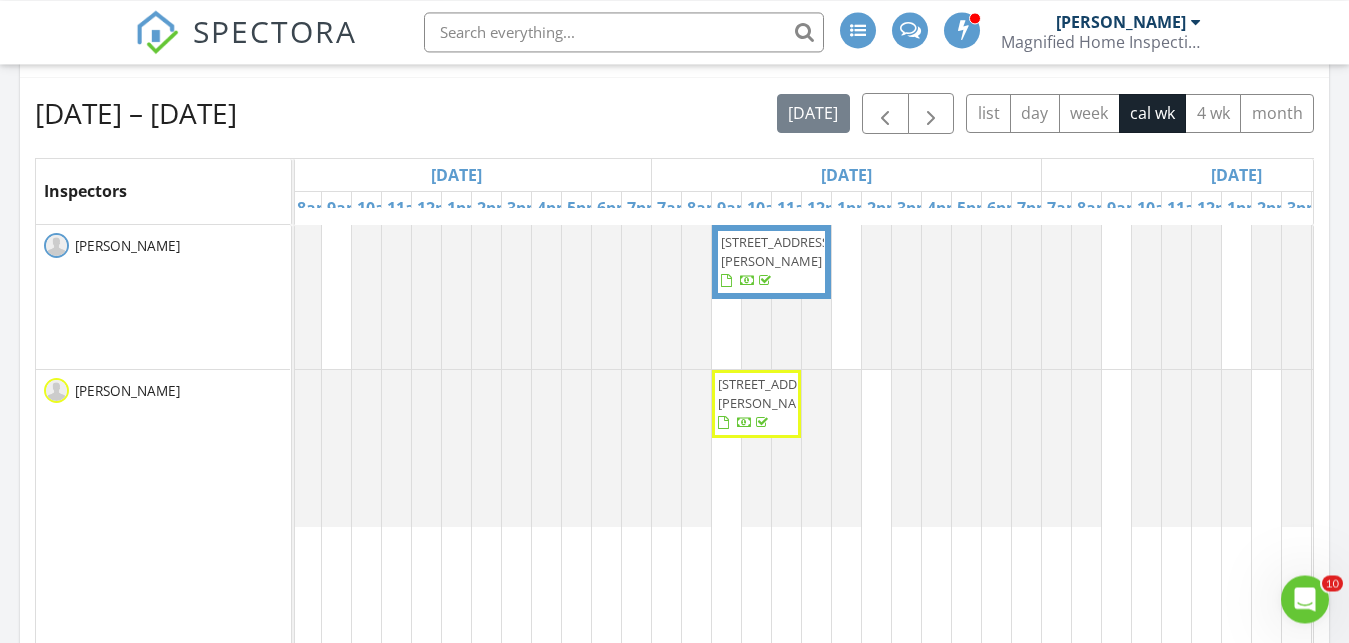 scroll, scrollTop: 0, scrollLeft: 41, axis: horizontal 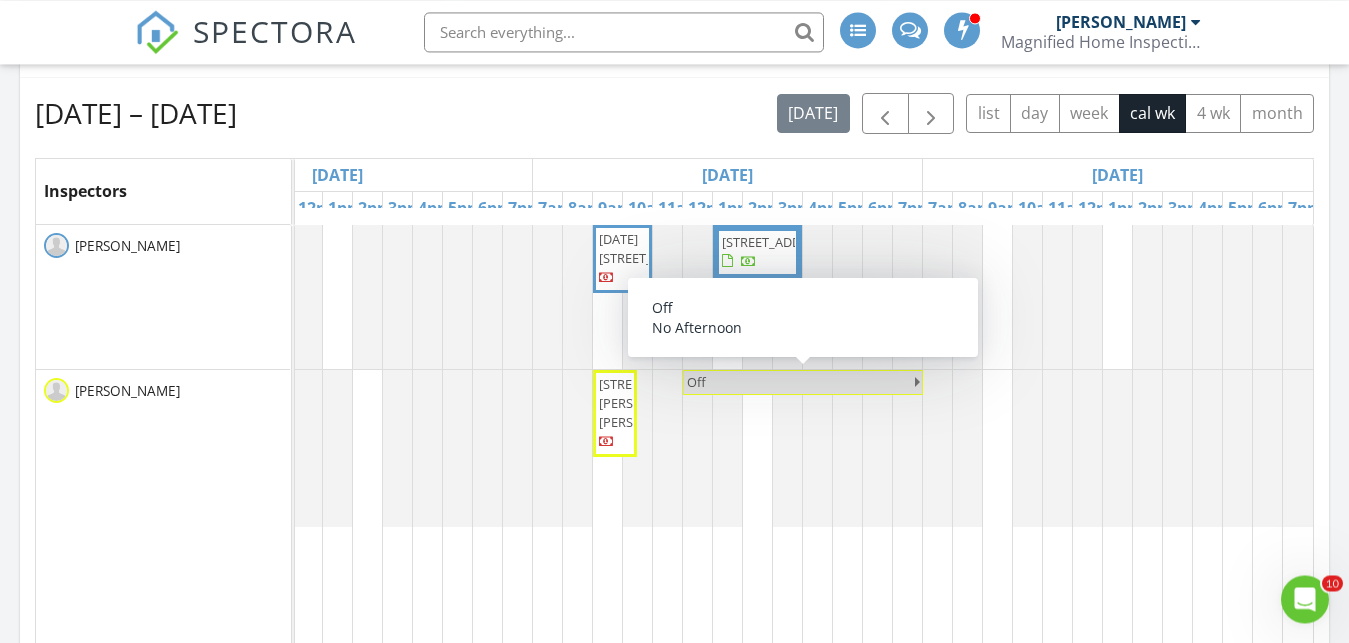 click on "Off" at bounding box center [799, 382] 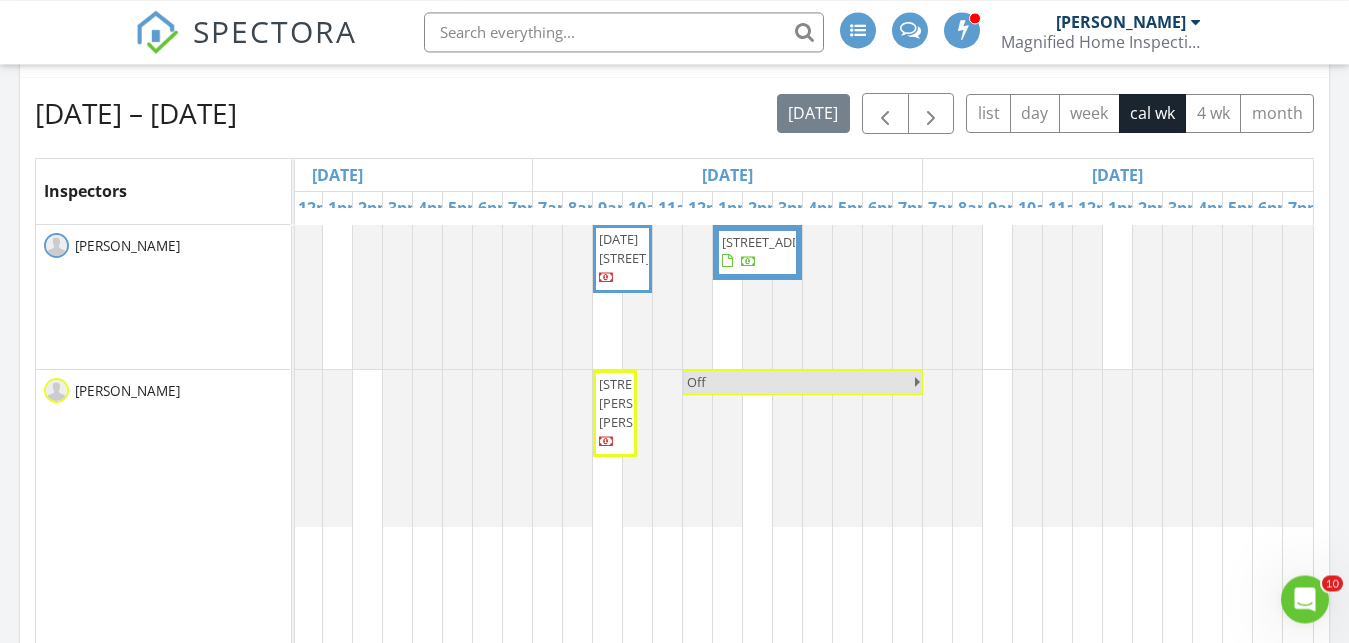 select on "6" 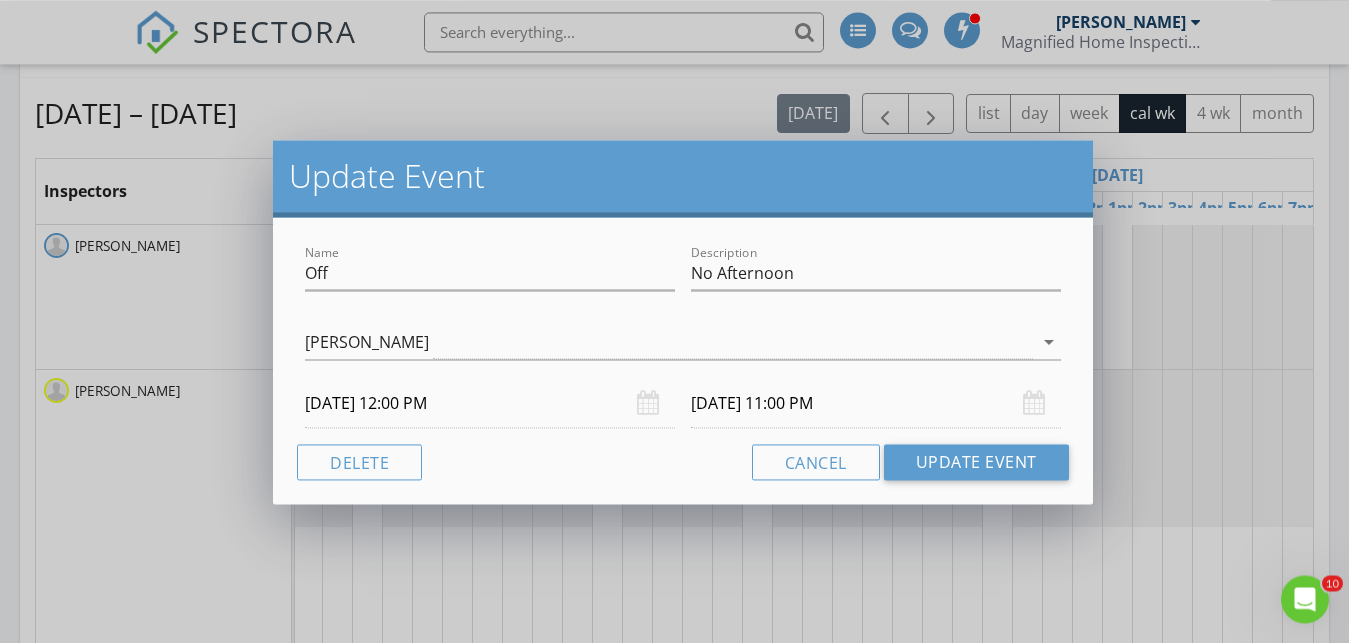 click on "07/11/2025 12:00 PM" at bounding box center (490, 403) 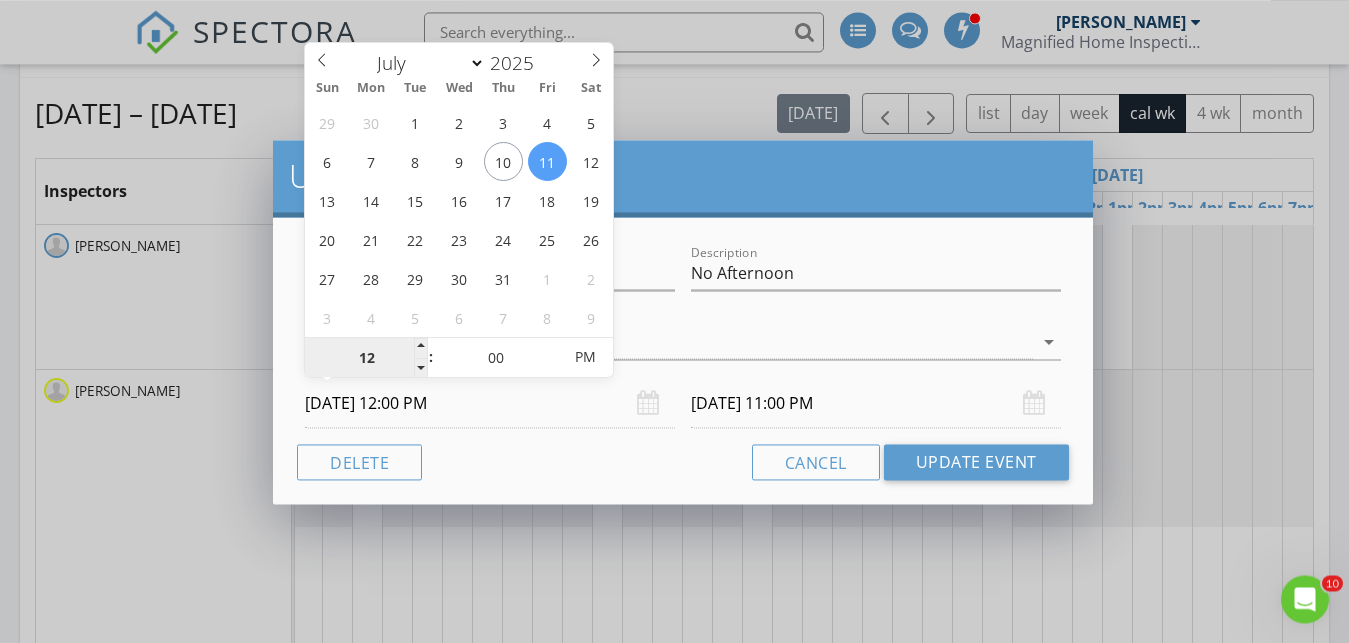 click on "12" at bounding box center [366, 358] 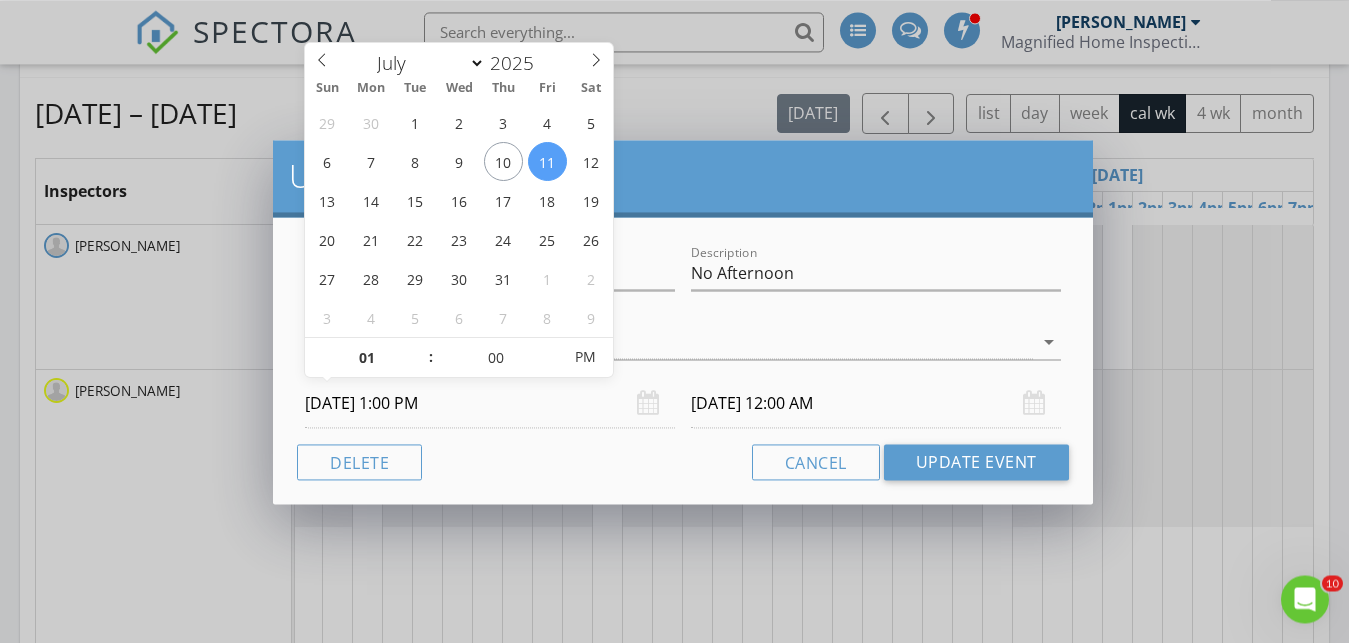 click on "Cancel   Update Event" at bounding box center (683, 462) 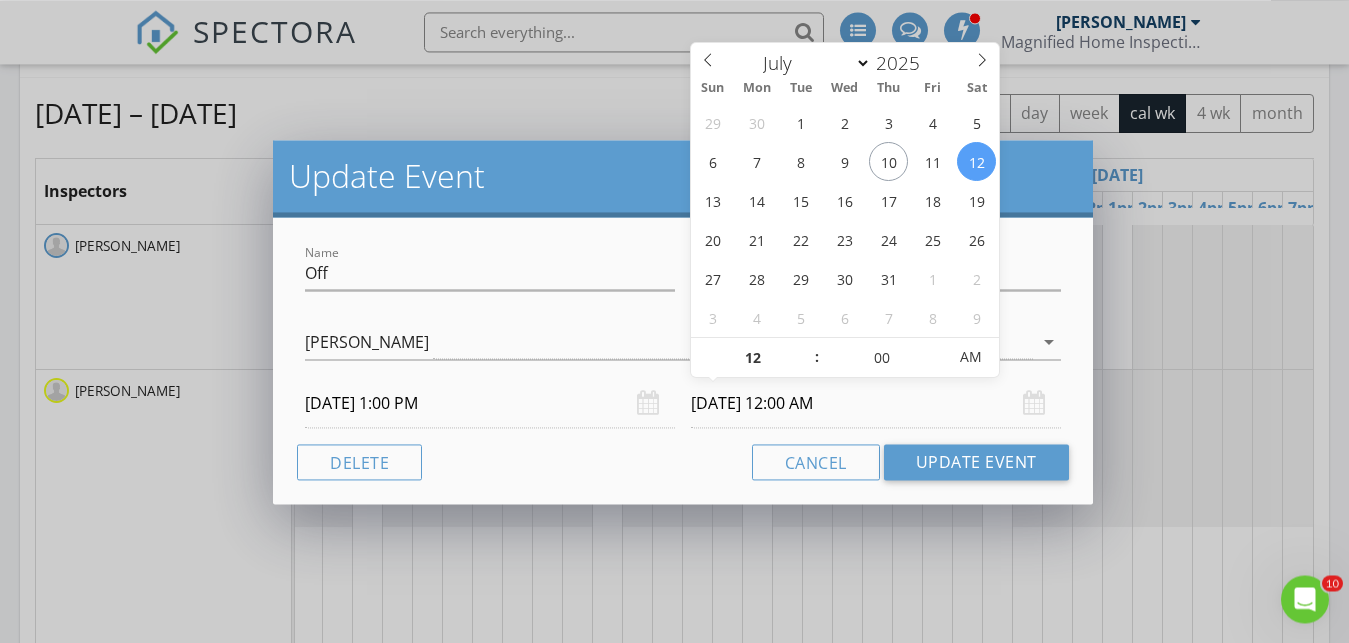 click on "07/12/2025 12:00 AM" at bounding box center [876, 403] 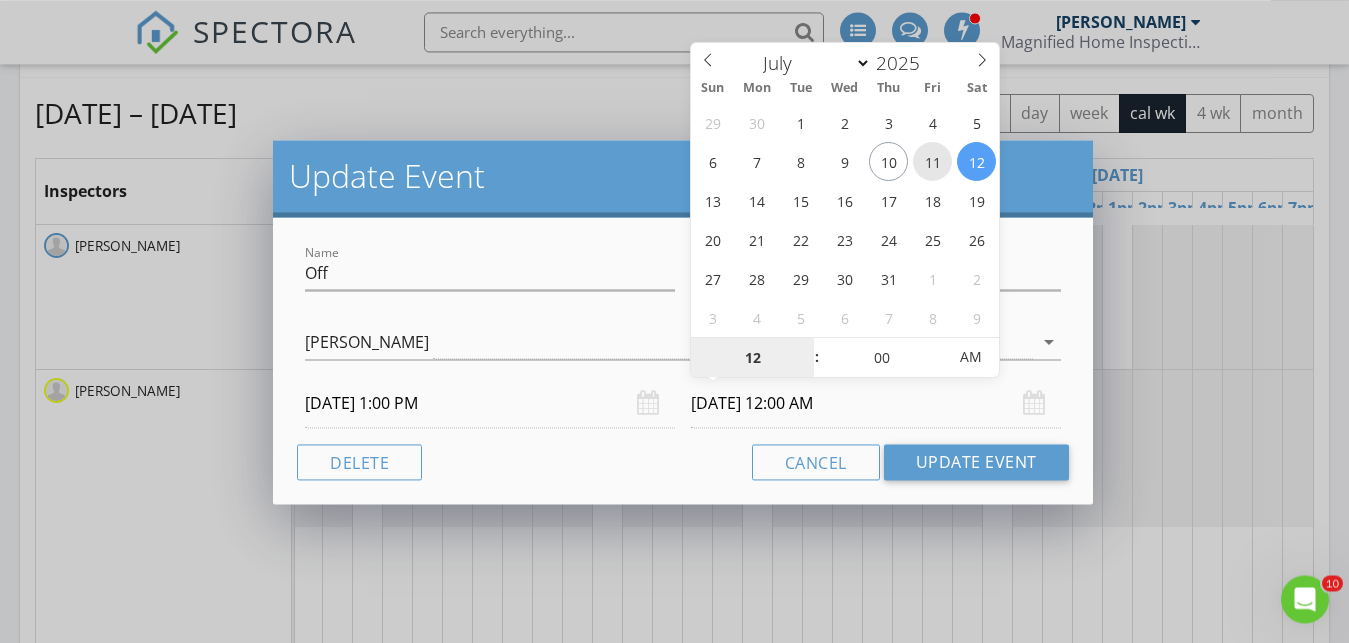 type on "07/11/2025 12:00 AM" 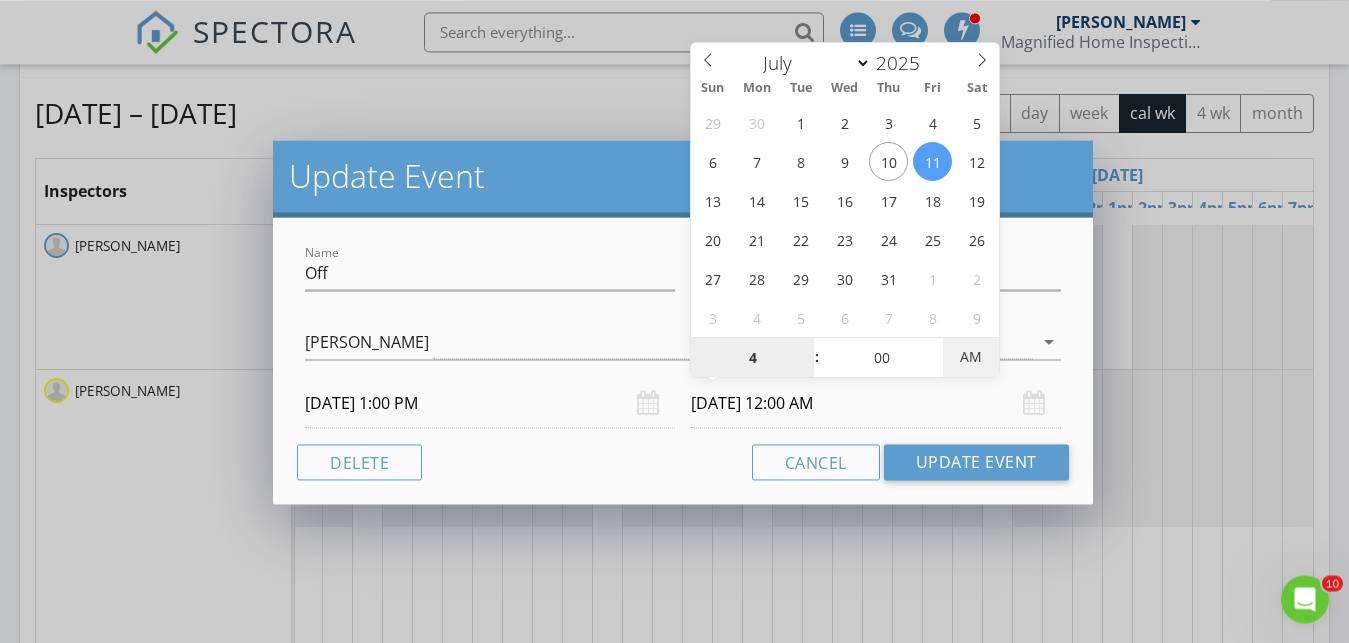 type on "04" 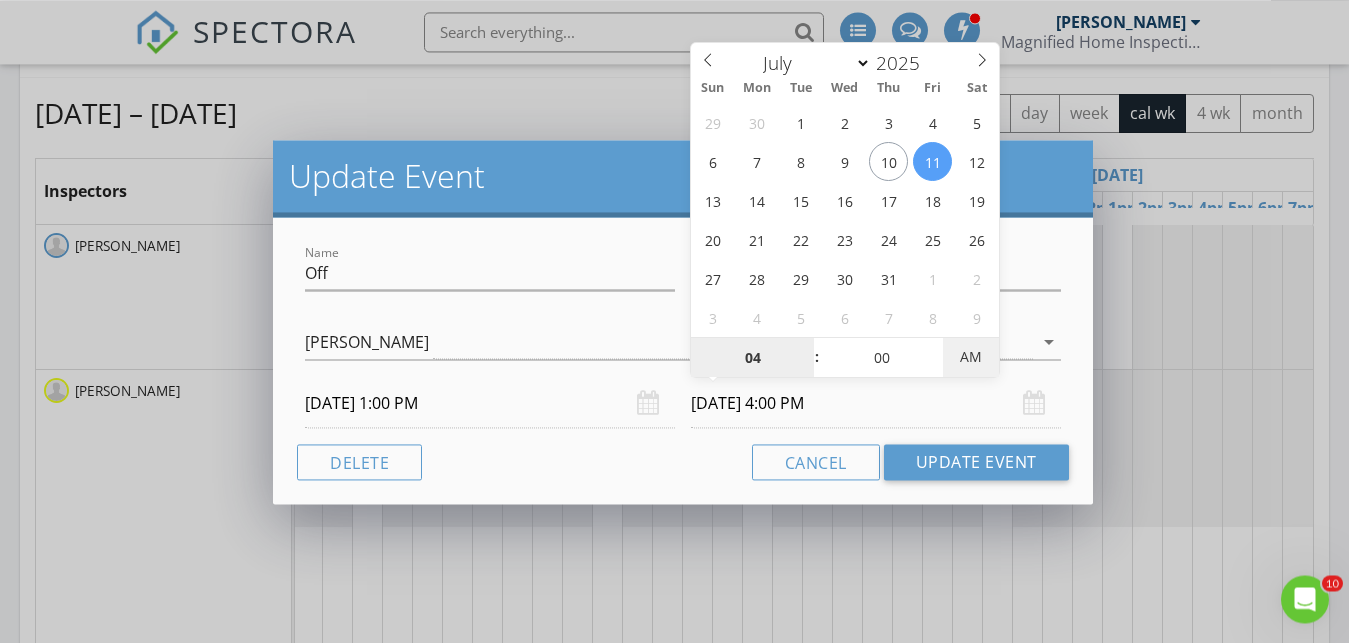 click on "AM" at bounding box center [970, 357] 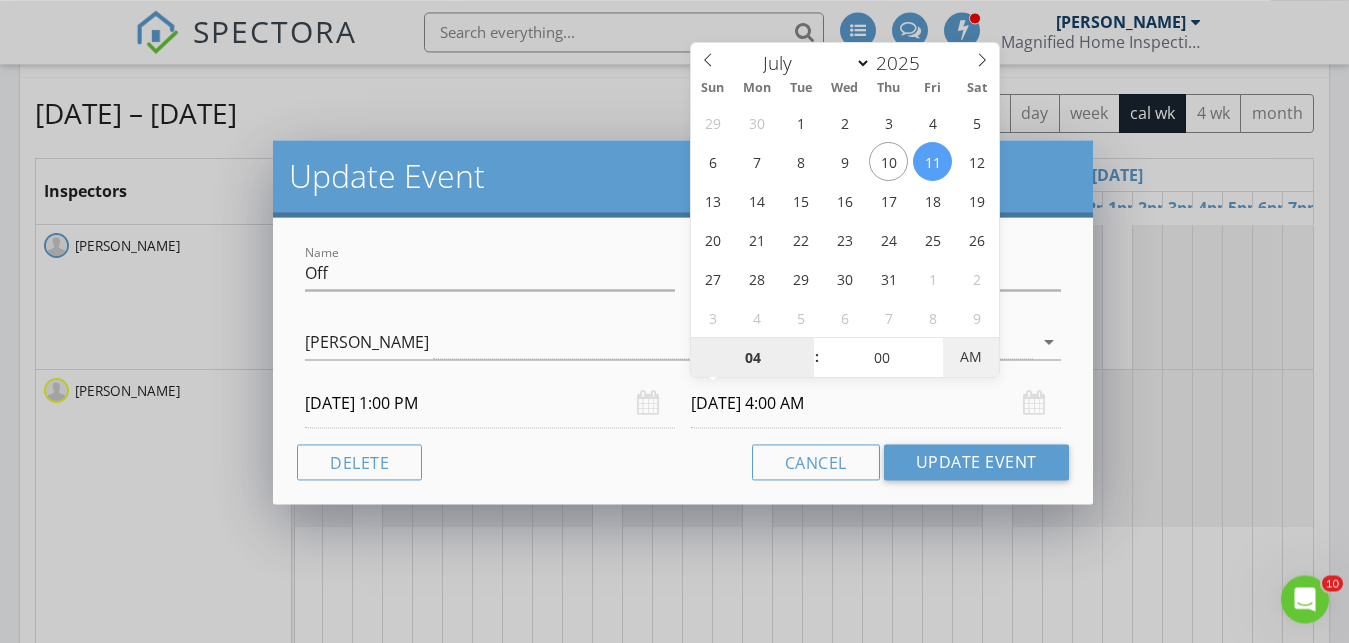 click on "AM" at bounding box center [970, 357] 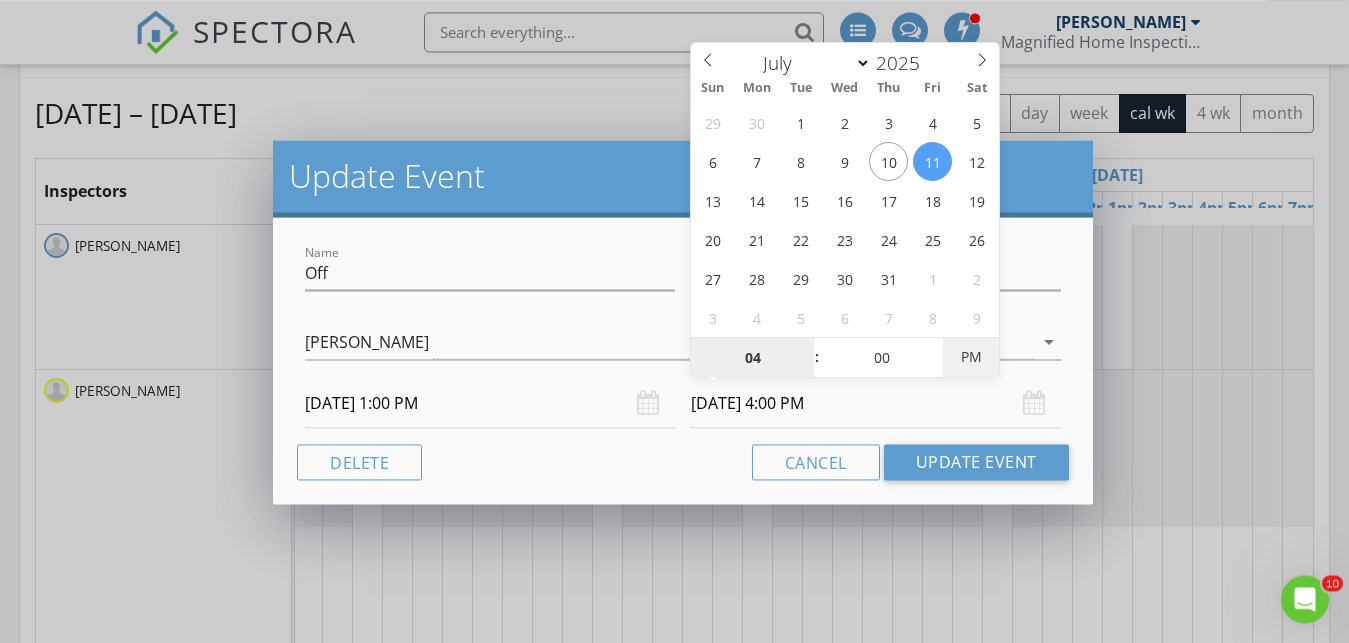 click on "PM" at bounding box center [970, 357] 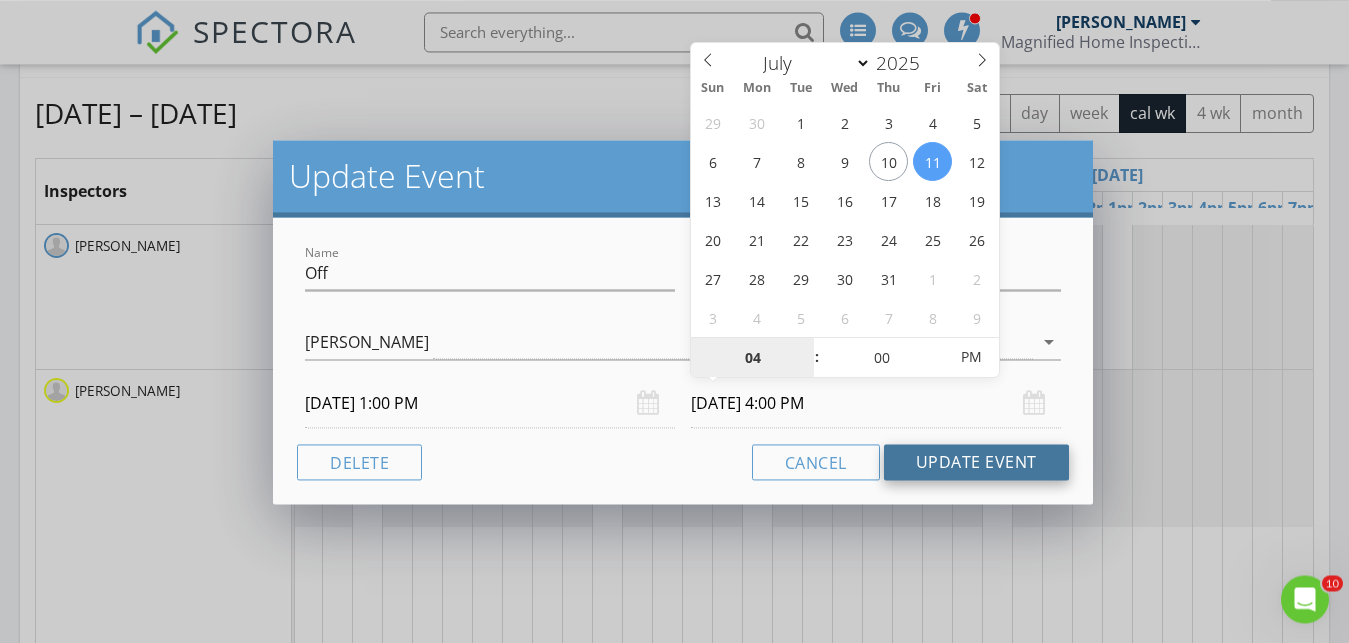 type on "04" 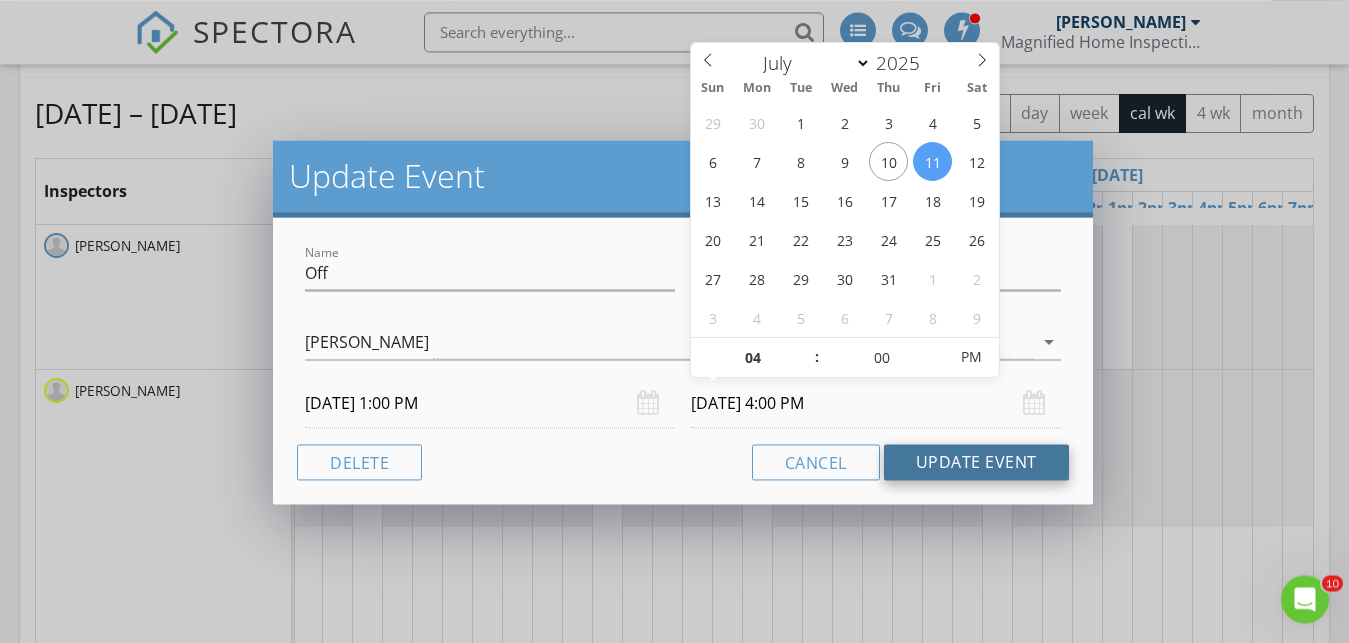 click on "Update Event" at bounding box center [976, 462] 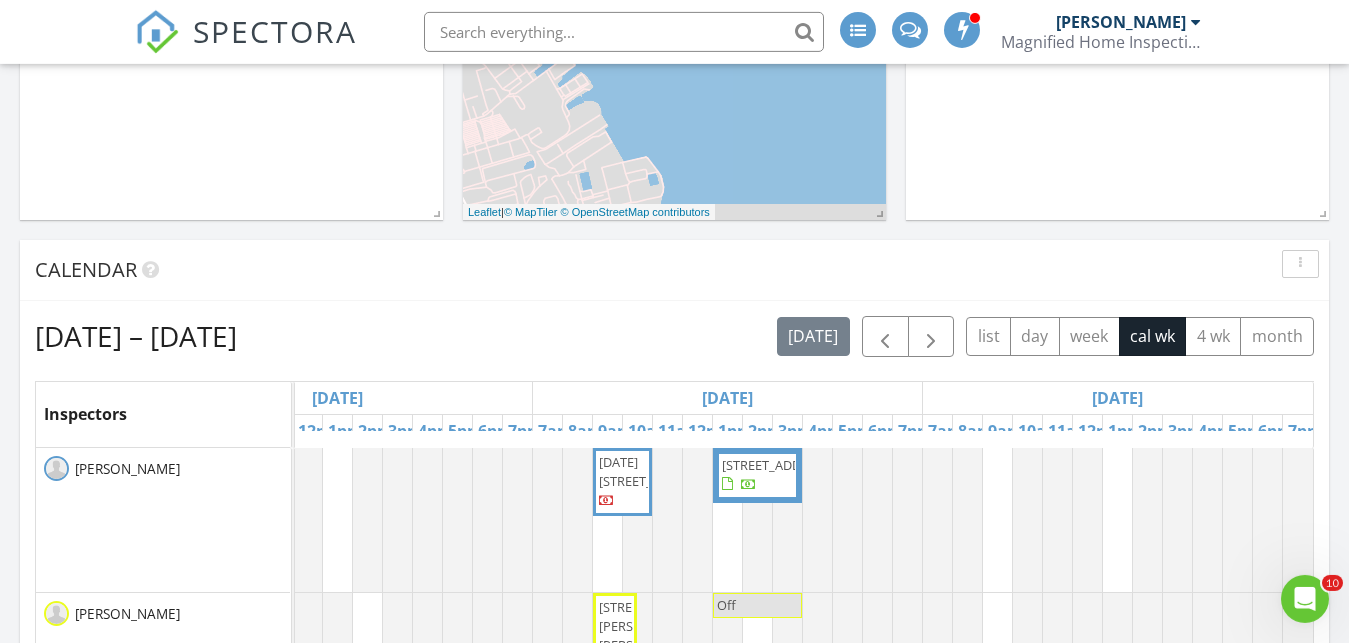 scroll, scrollTop: 636, scrollLeft: 0, axis: vertical 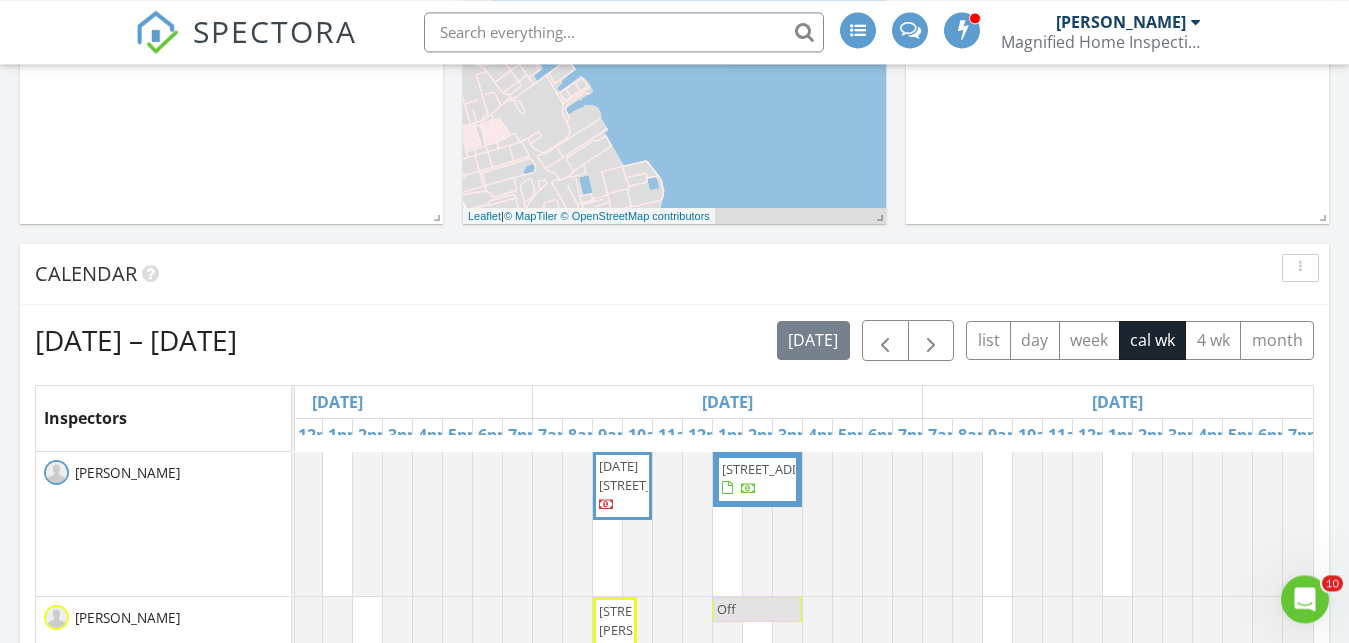 click at bounding box center [624, 32] 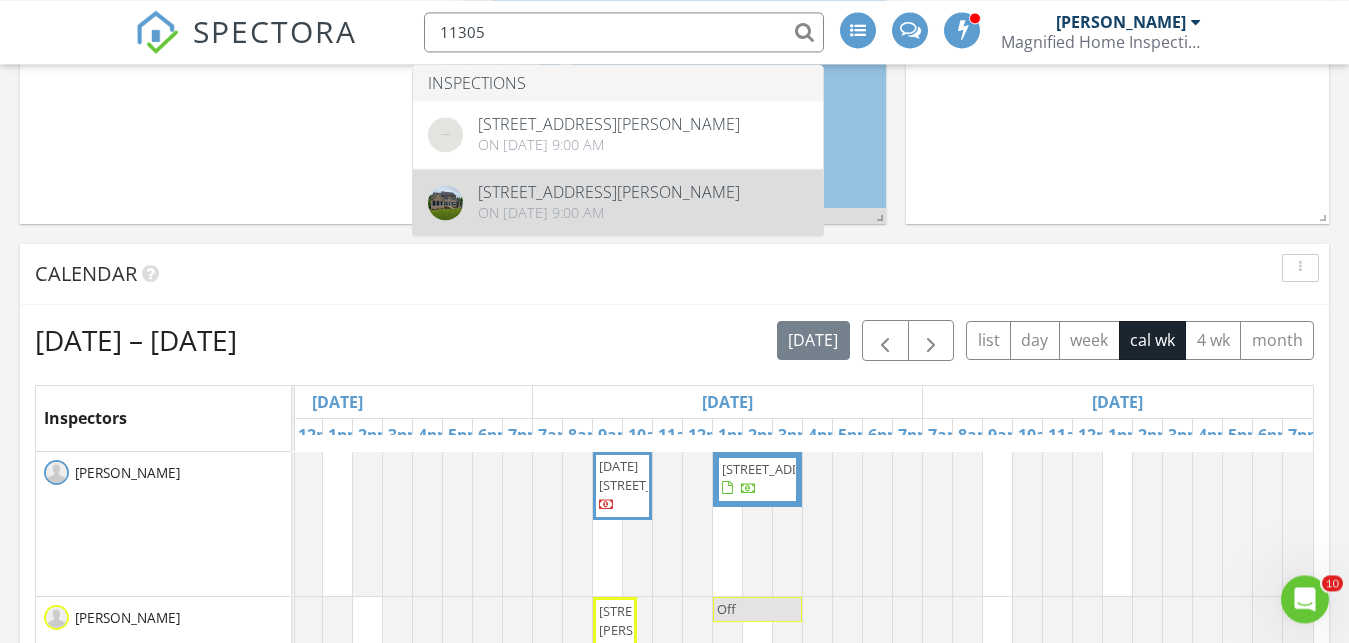 type on "11305" 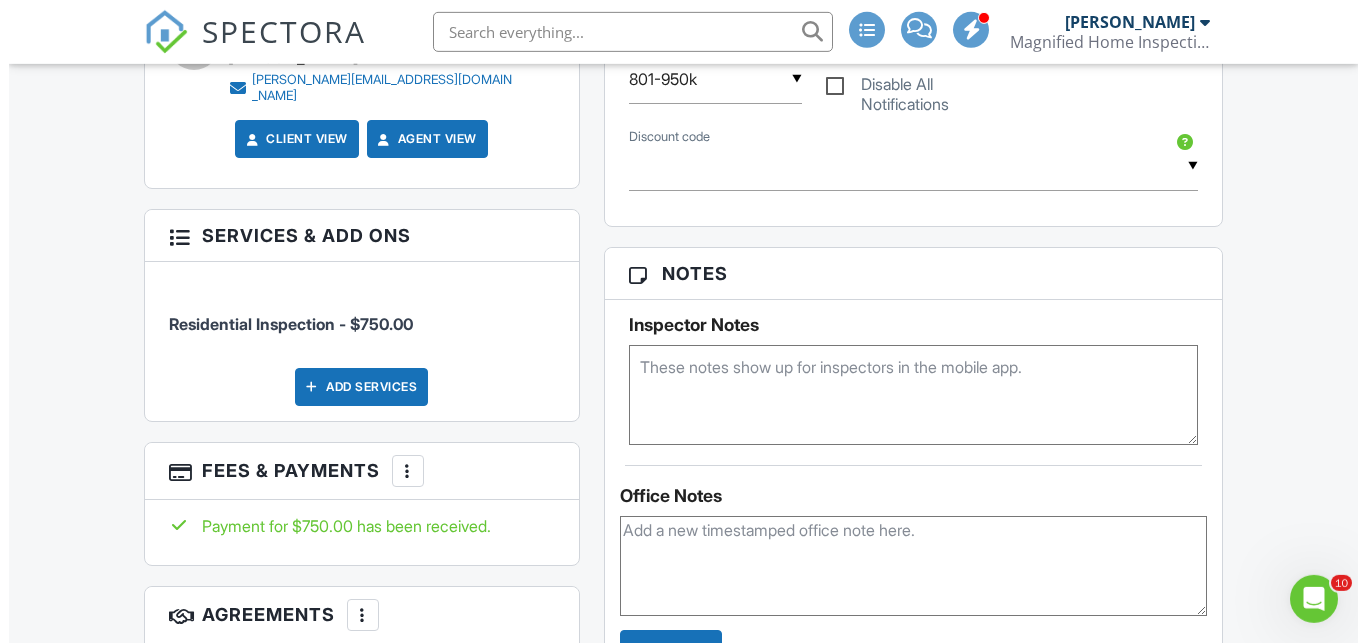 scroll, scrollTop: 1150, scrollLeft: 0, axis: vertical 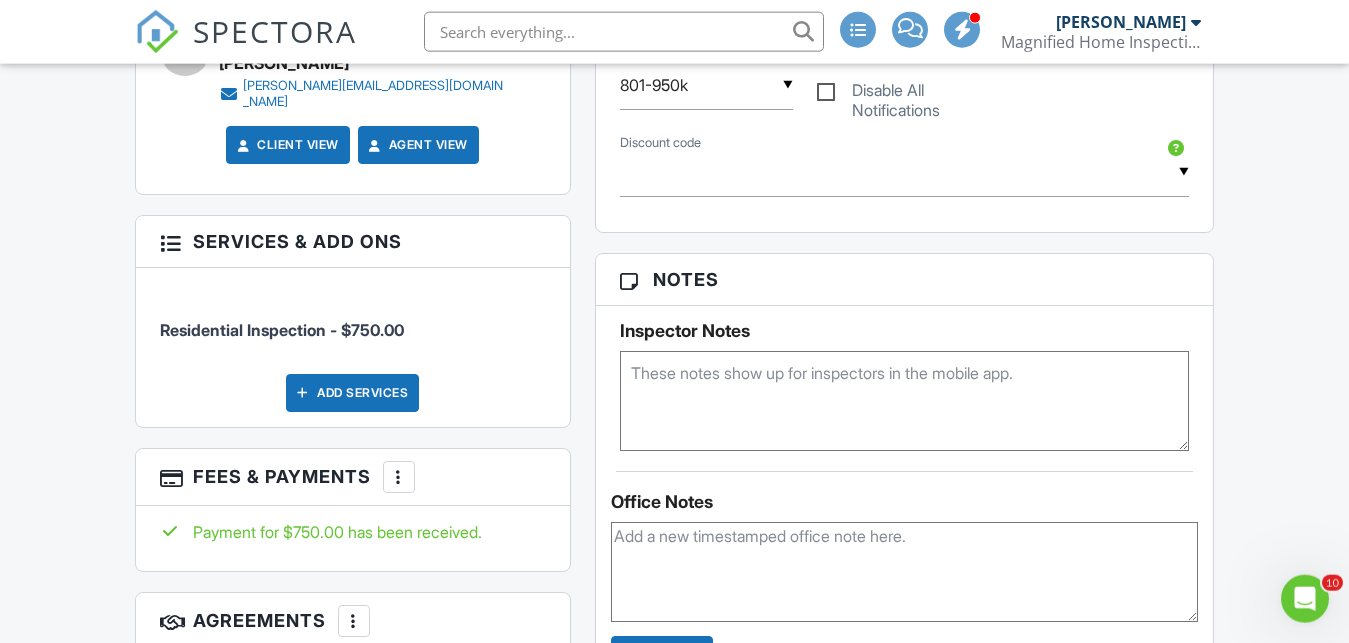 click on "Add Services" at bounding box center (352, 393) 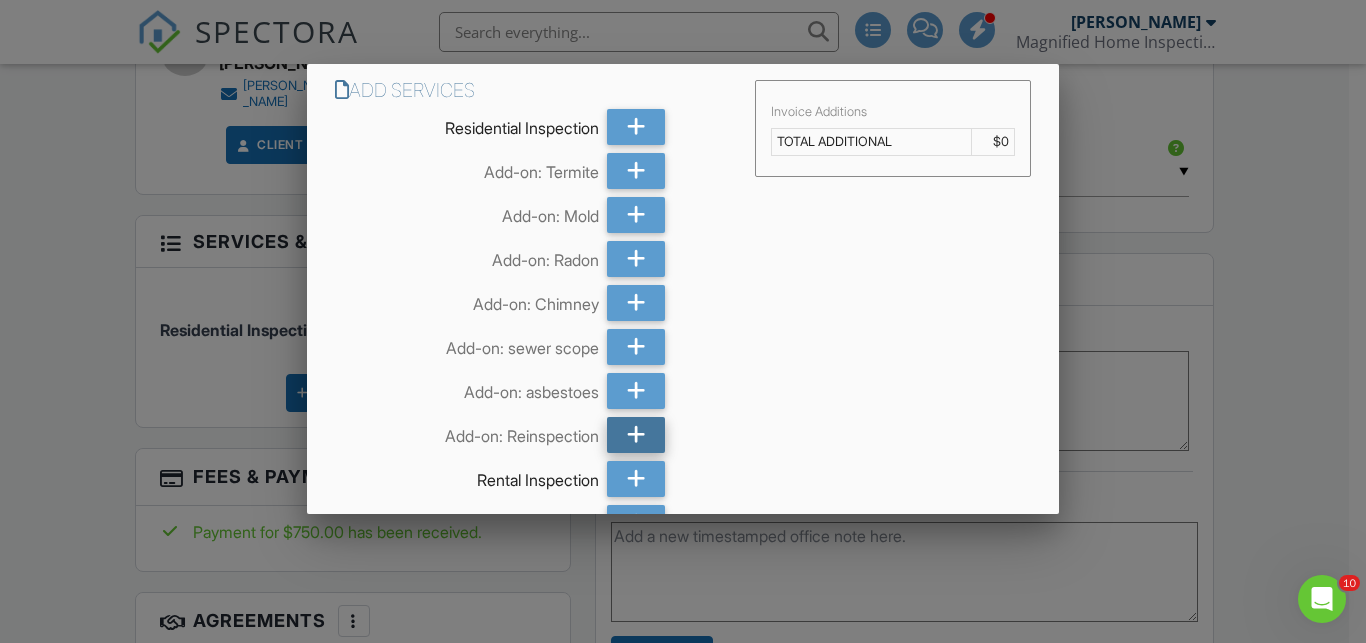 click at bounding box center [636, 435] 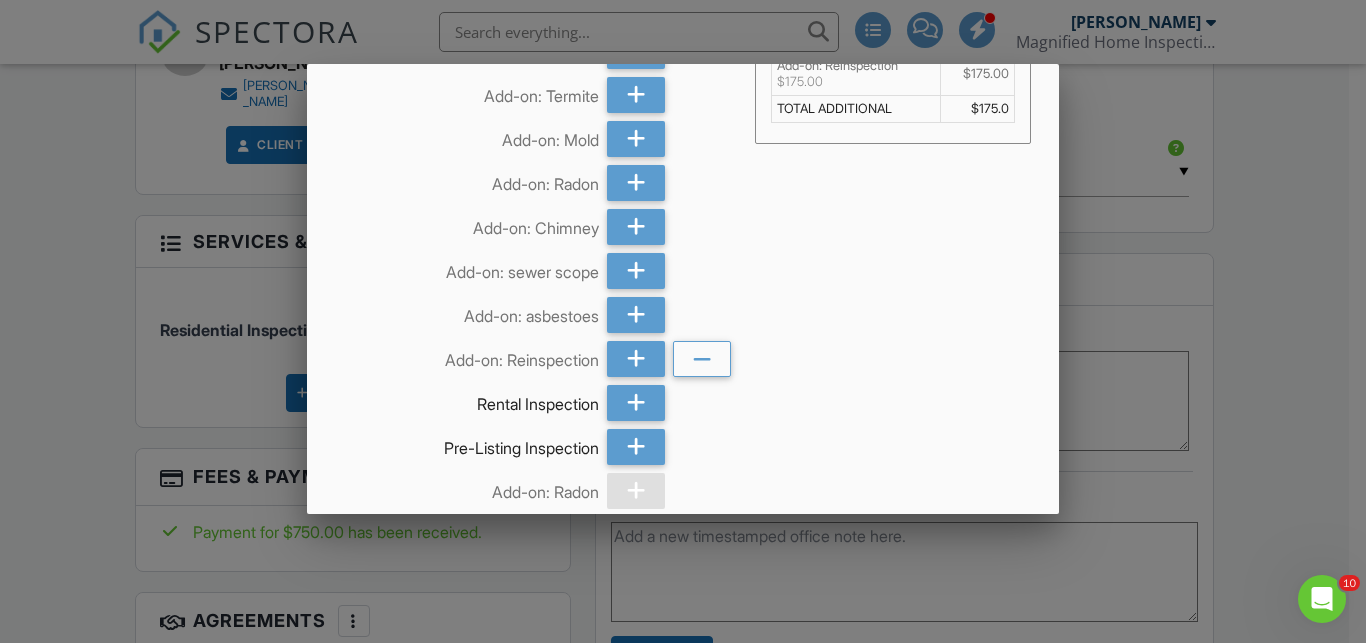 scroll, scrollTop: 51, scrollLeft: 0, axis: vertical 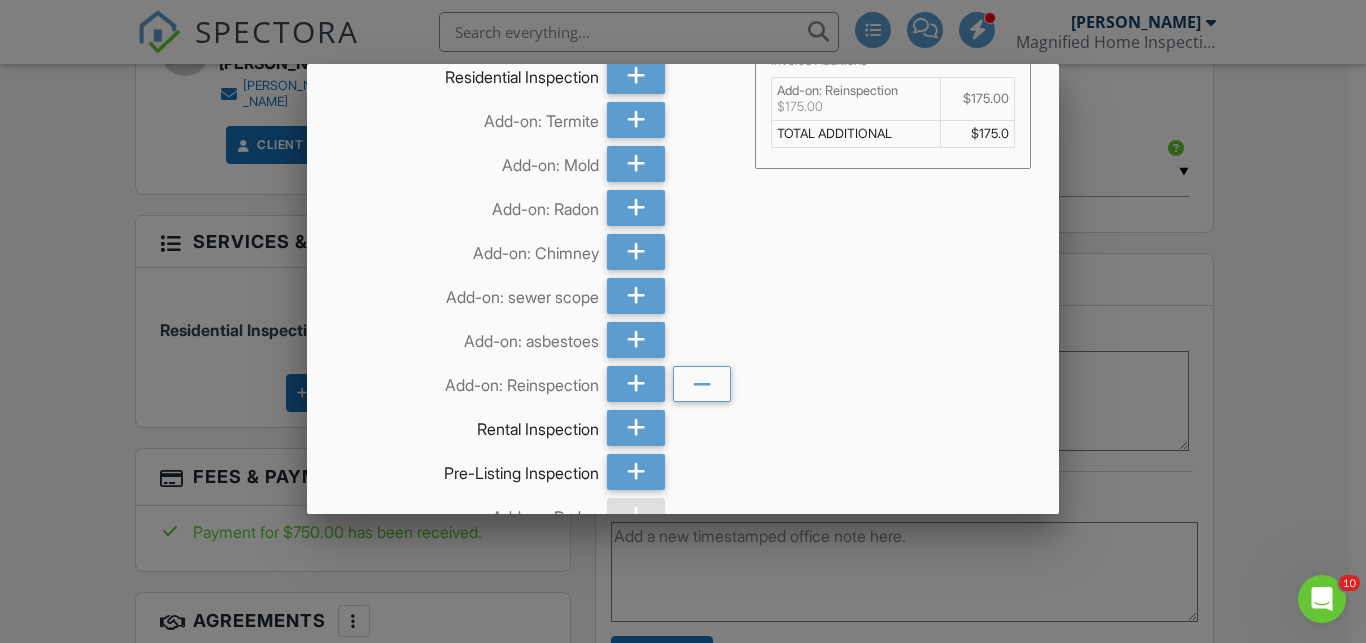 click on "$175.00" at bounding box center [977, 99] 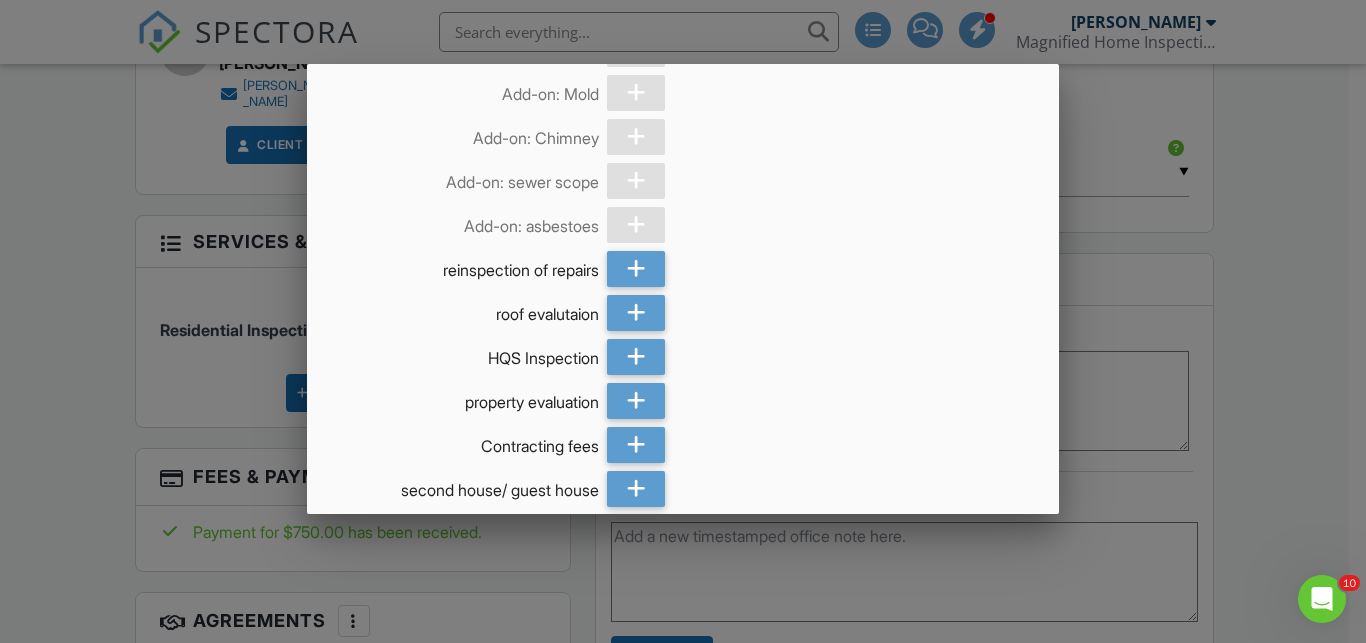 scroll, scrollTop: 774, scrollLeft: 0, axis: vertical 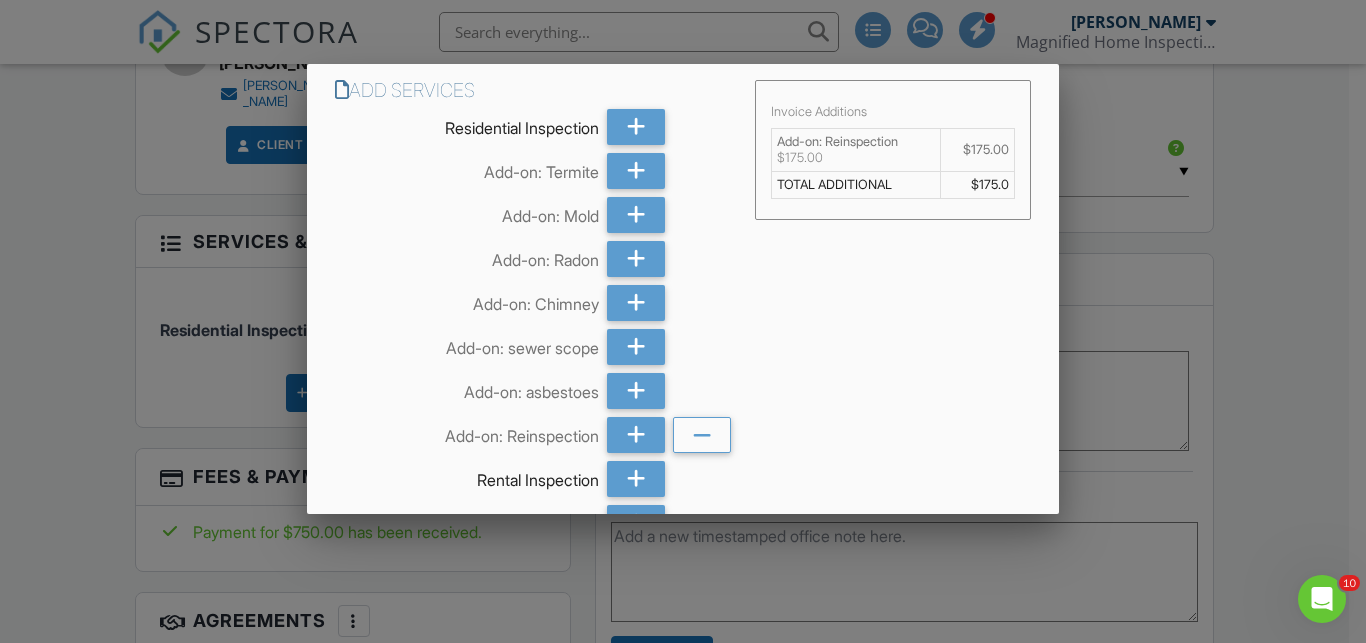 click on "$175.0" at bounding box center (977, 185) 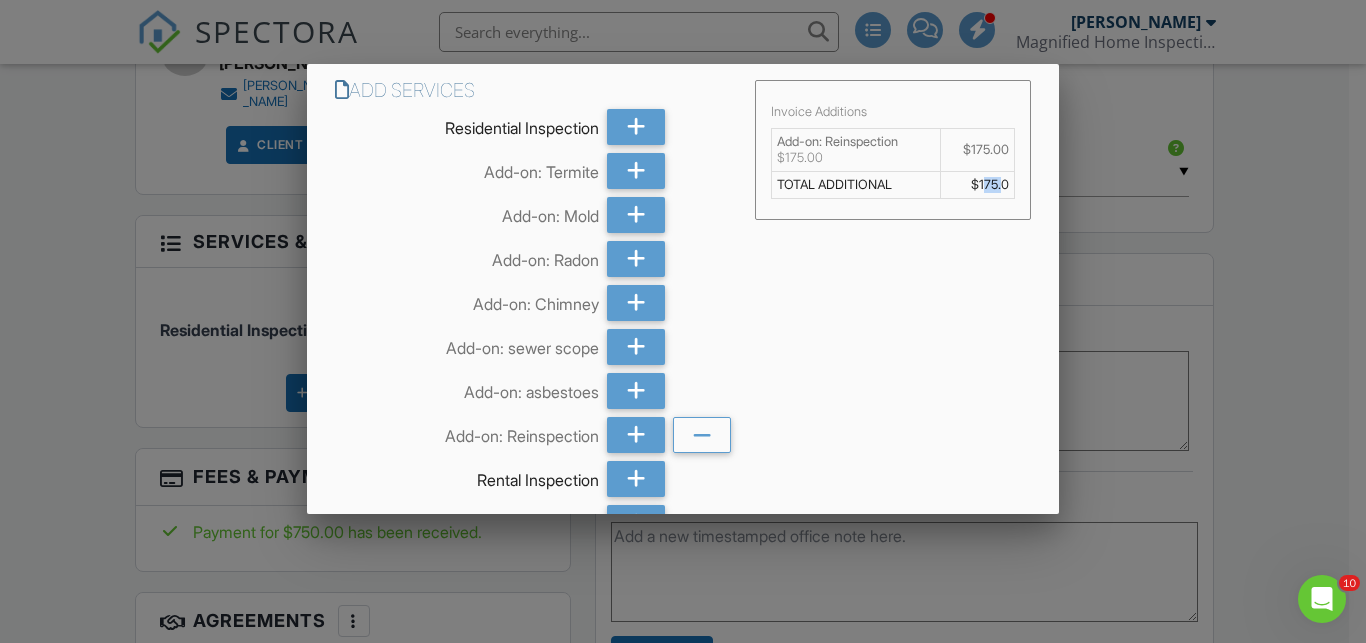 click on "$175.0" at bounding box center (977, 185) 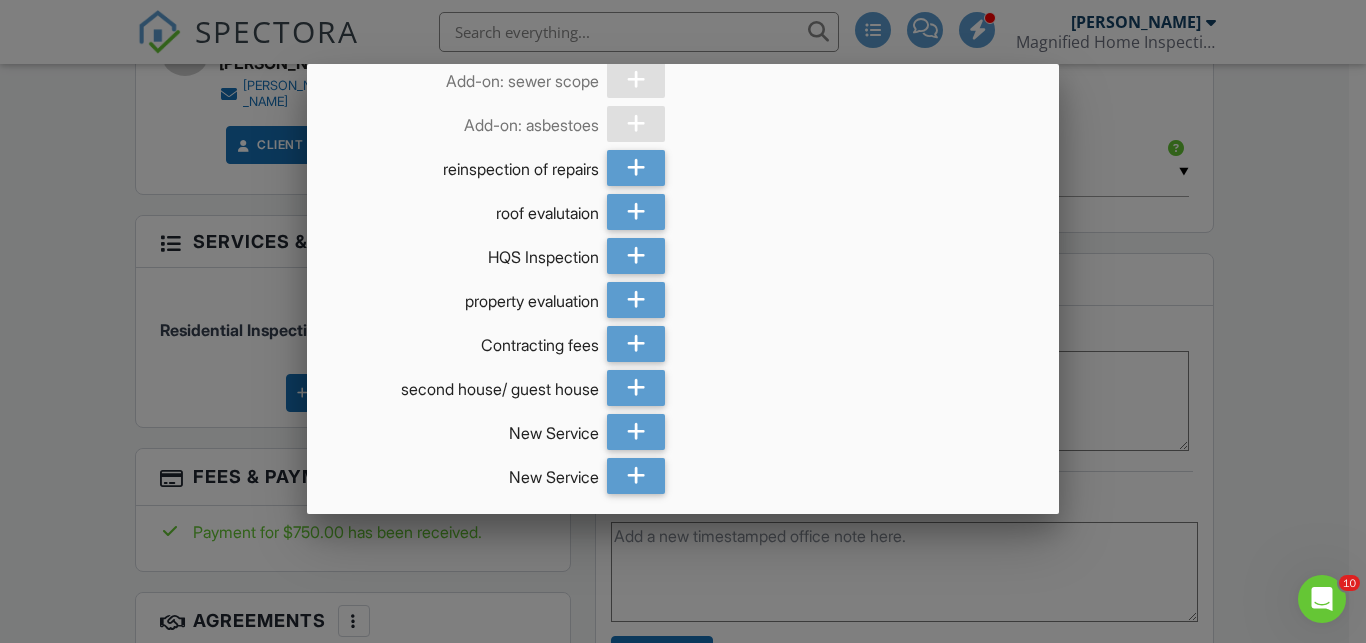 scroll, scrollTop: 774, scrollLeft: 0, axis: vertical 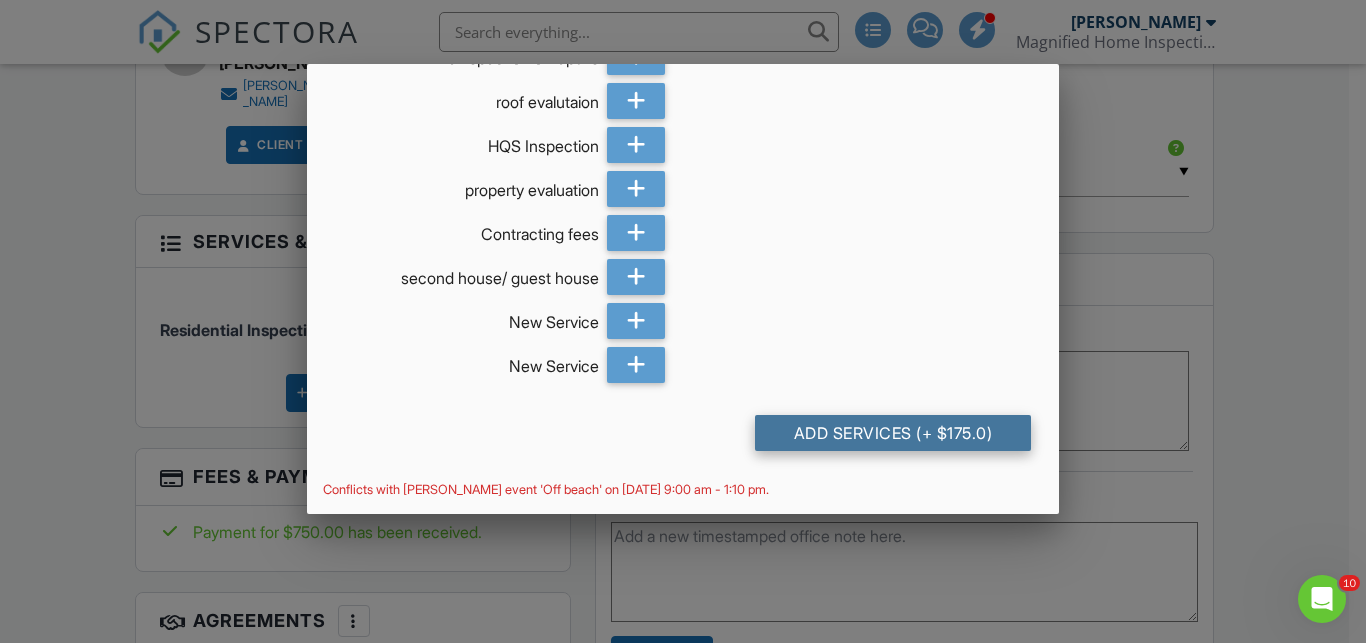click on "Add Services
(+ $175.0)" at bounding box center [893, 433] 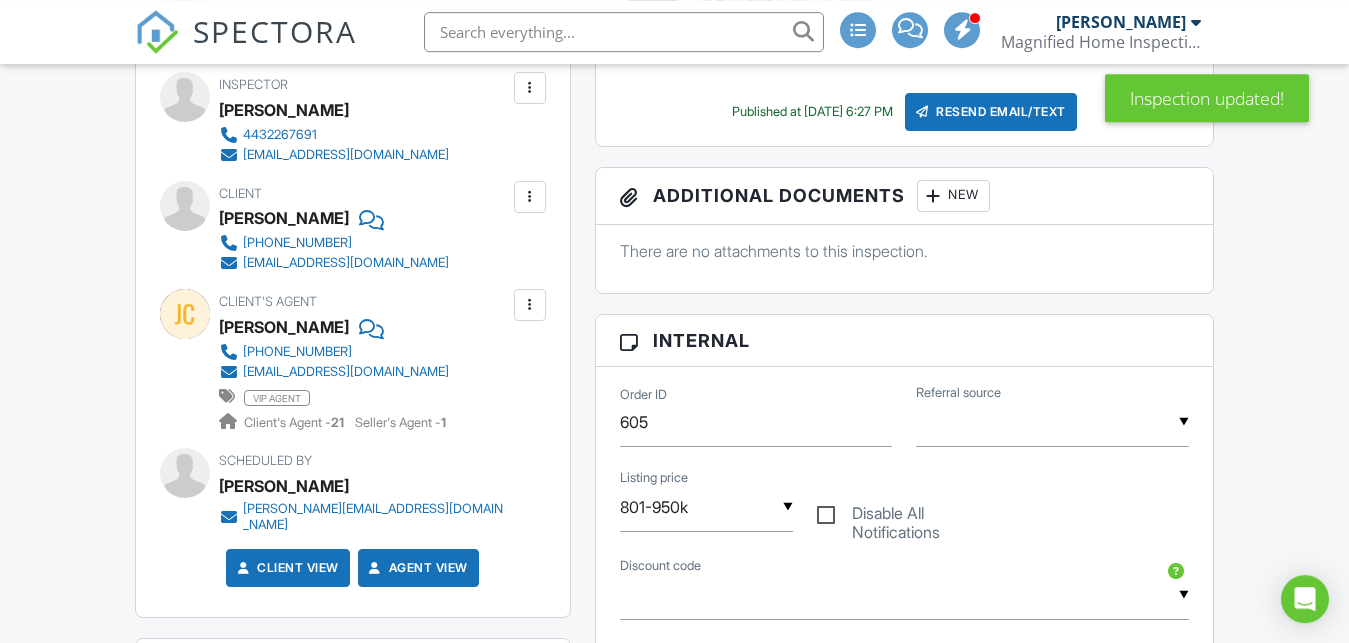 scroll, scrollTop: 1721, scrollLeft: 0, axis: vertical 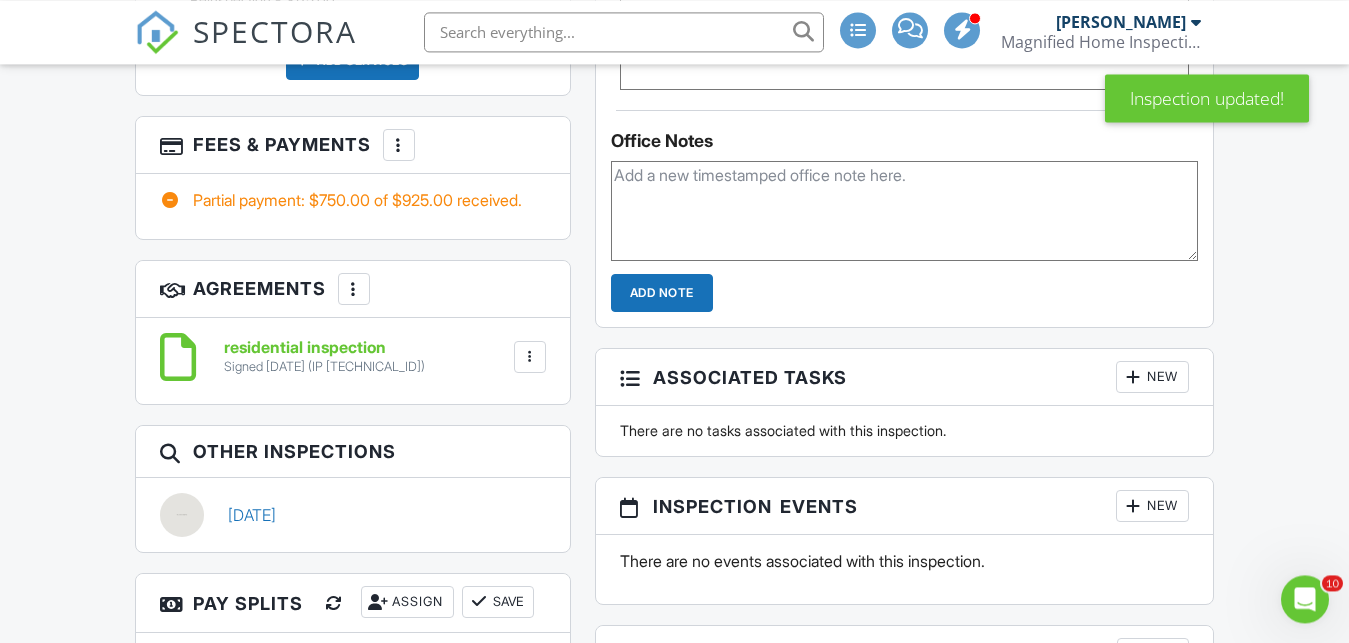 click at bounding box center [399, 145] 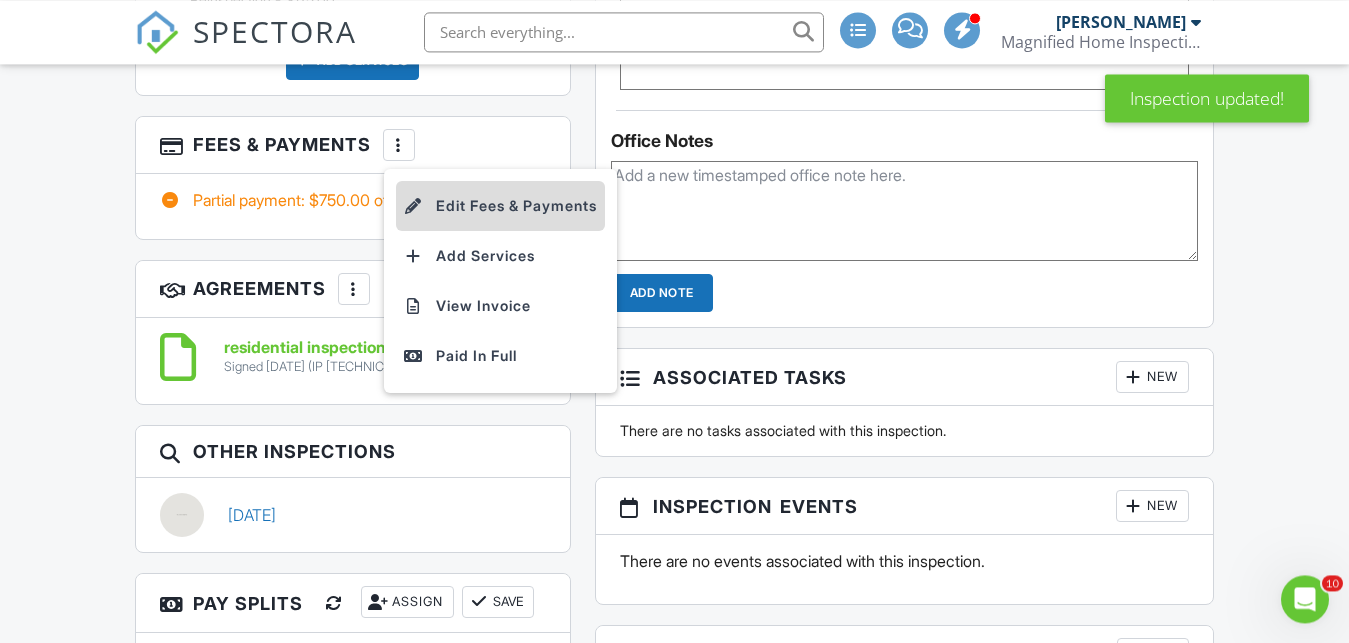 click on "Edit Fees & Payments" at bounding box center [500, 206] 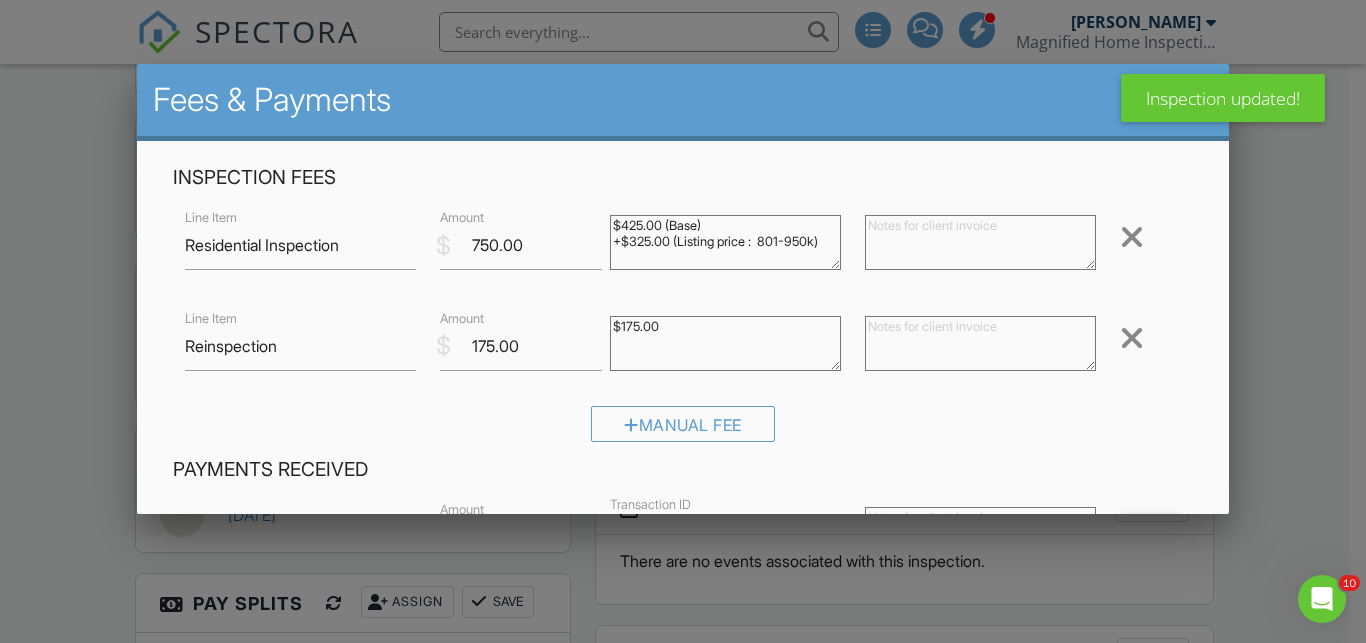 click on "$175.00" at bounding box center (725, 343) 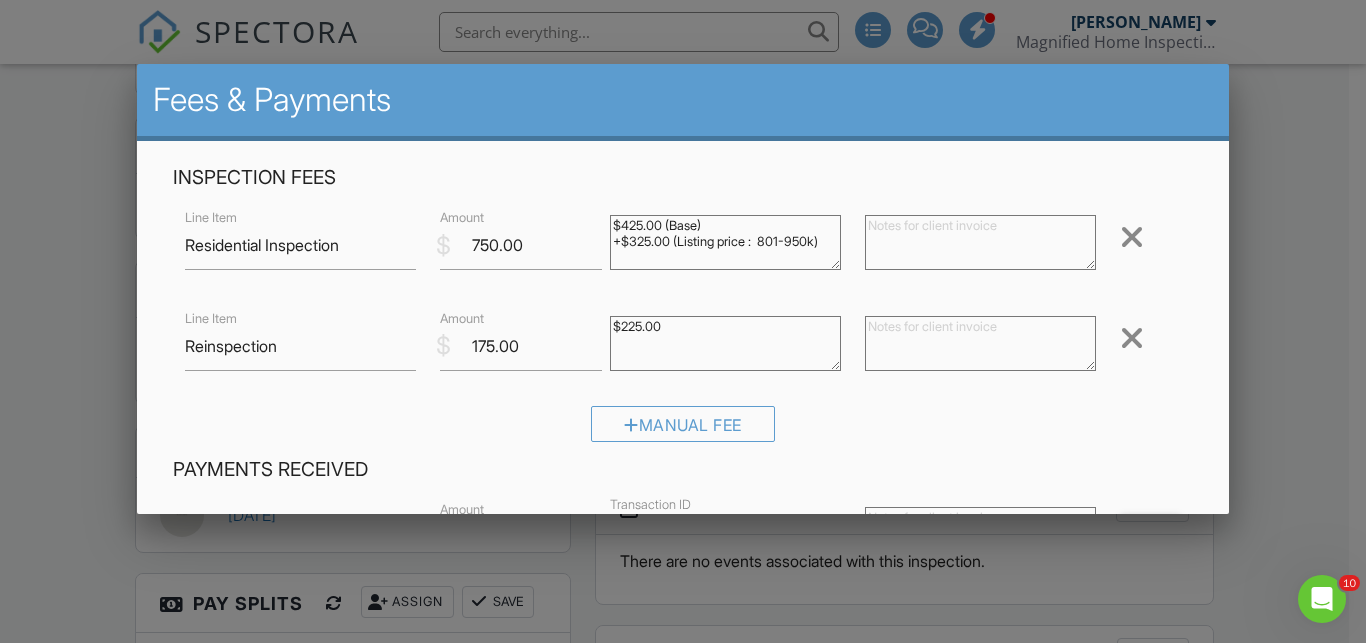 click on "Payments Received" at bounding box center (683, 470) 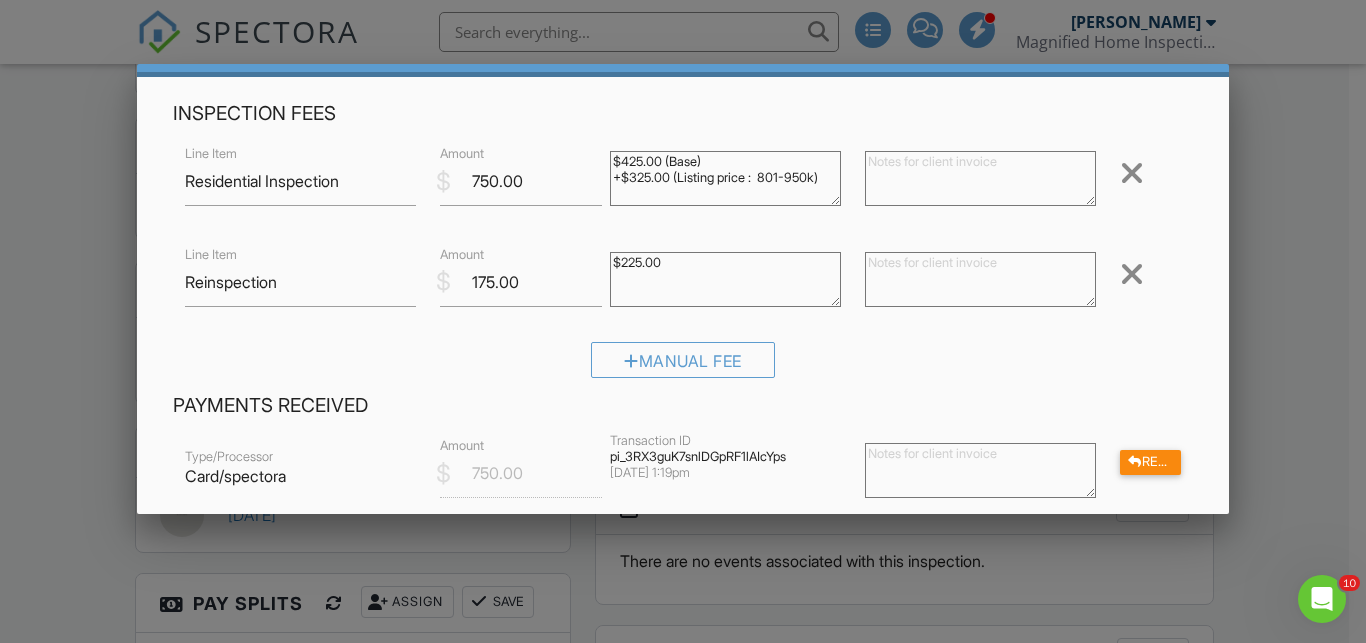 scroll, scrollTop: 64, scrollLeft: 0, axis: vertical 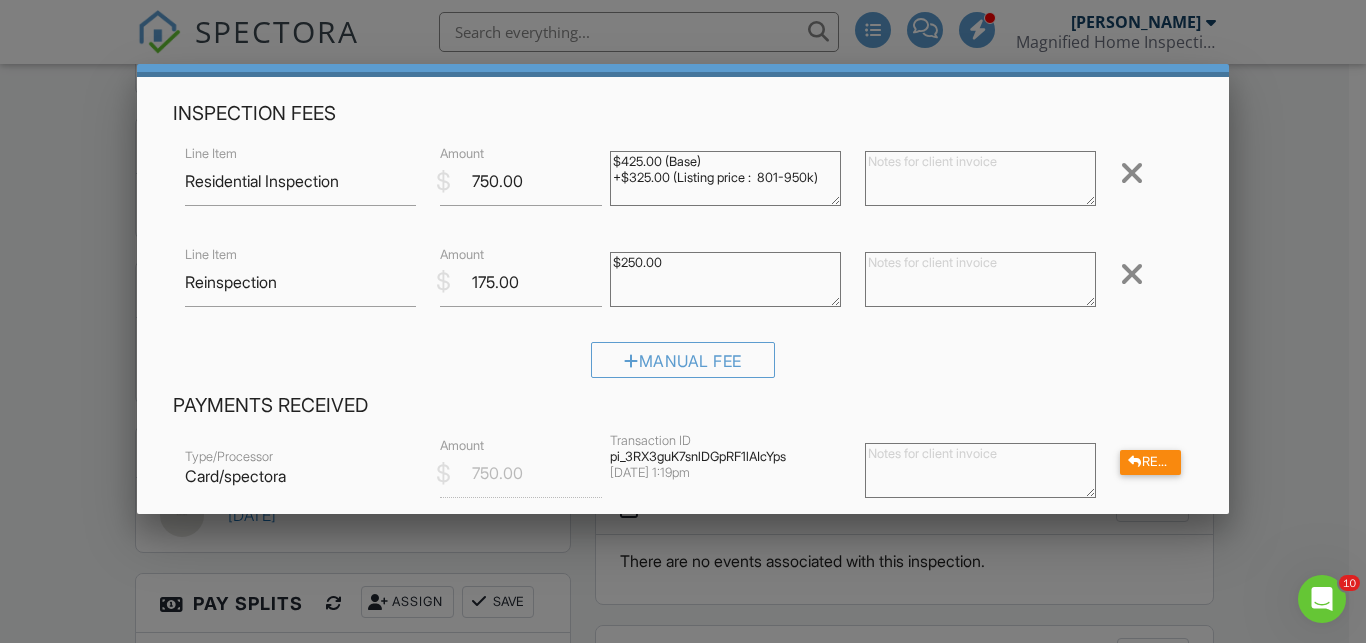 click on "$175.00" at bounding box center (725, 279) 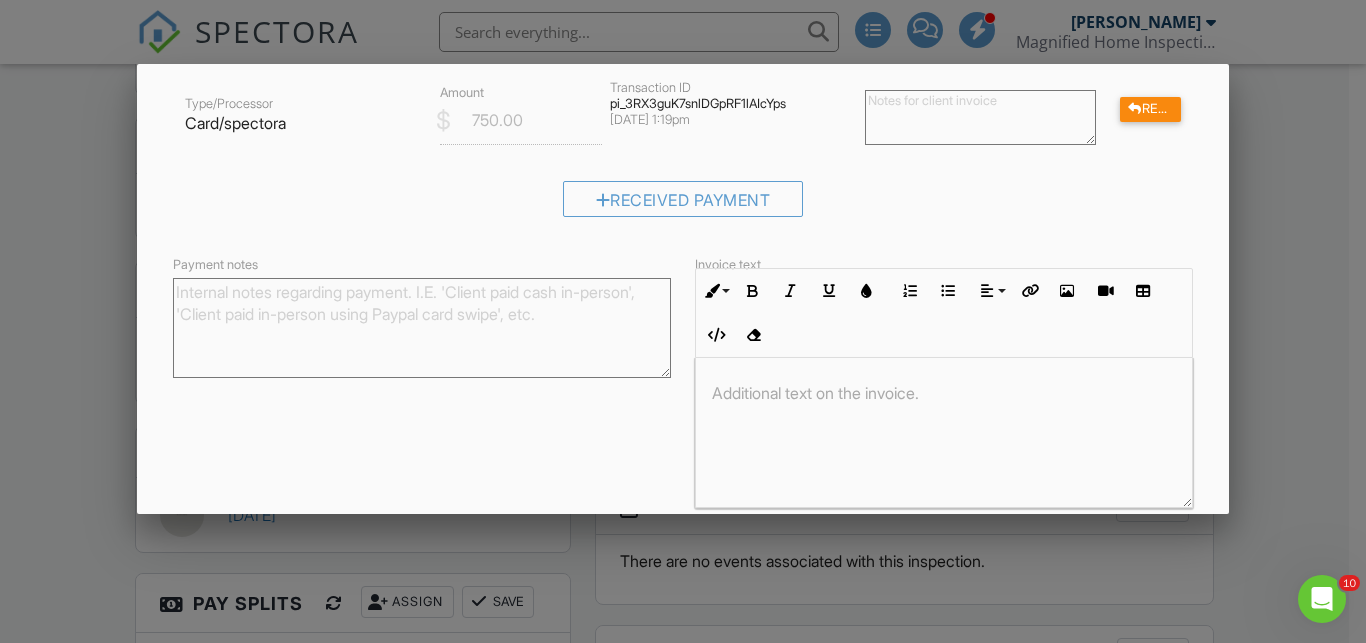 scroll, scrollTop: 493, scrollLeft: 0, axis: vertical 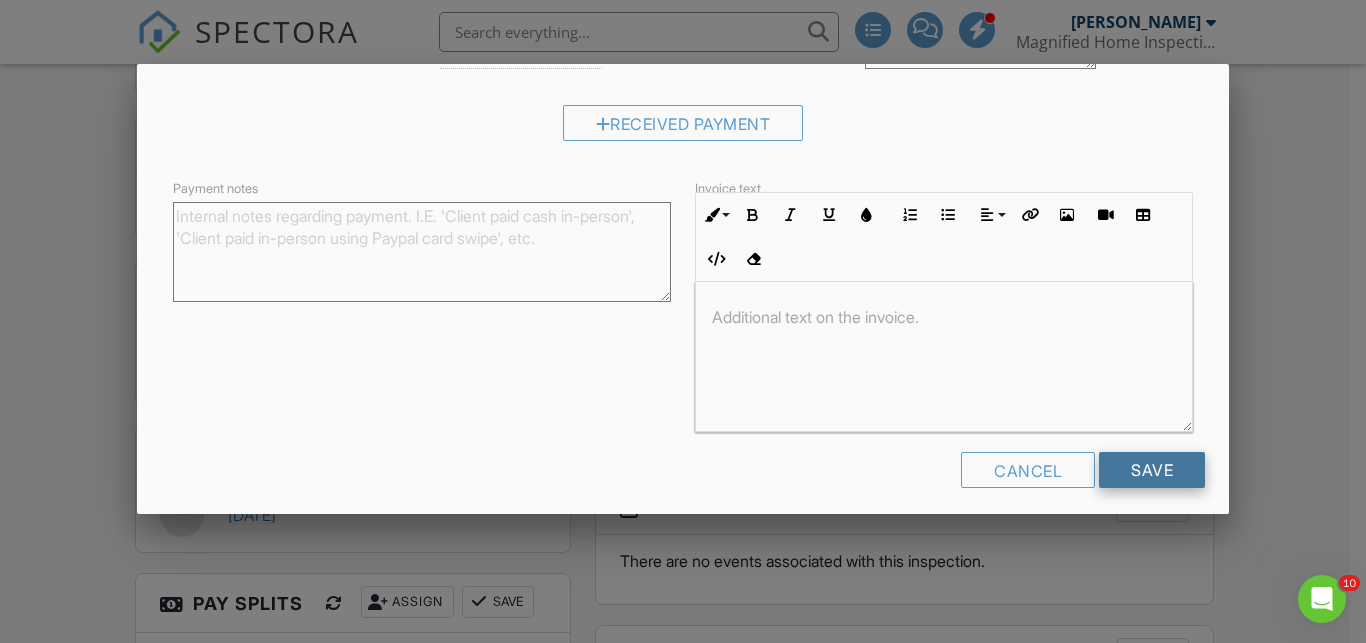 type on "$250.00" 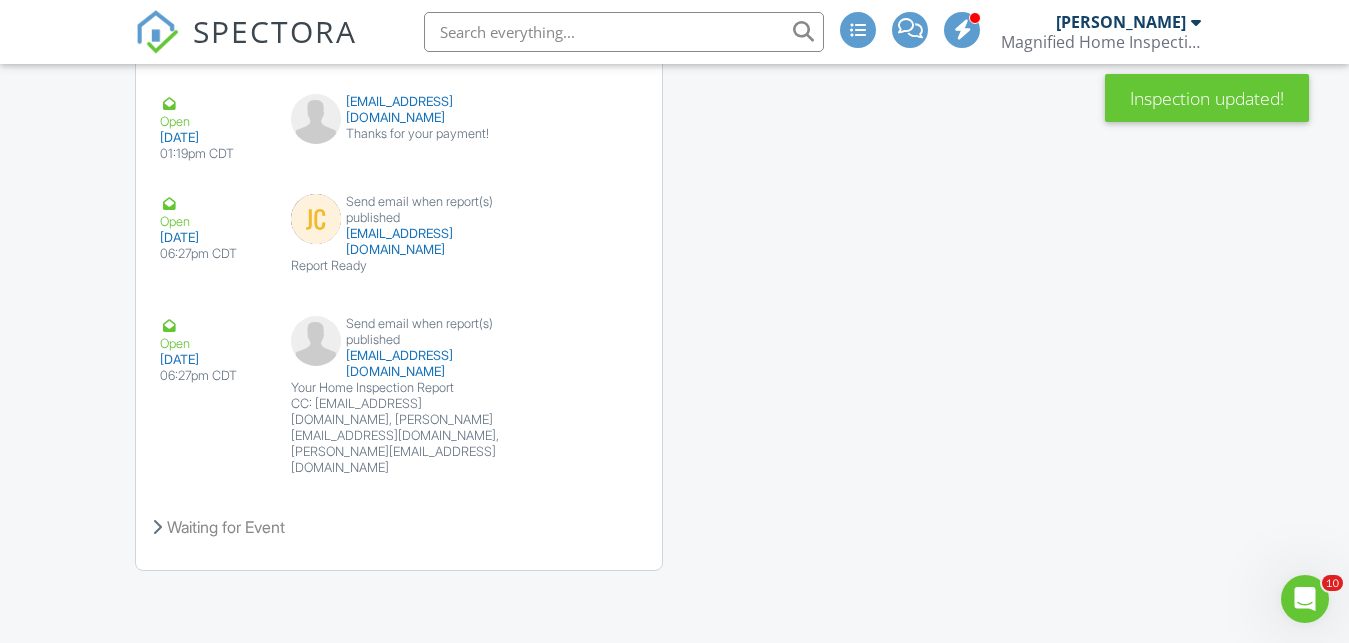 scroll, scrollTop: 0, scrollLeft: 0, axis: both 